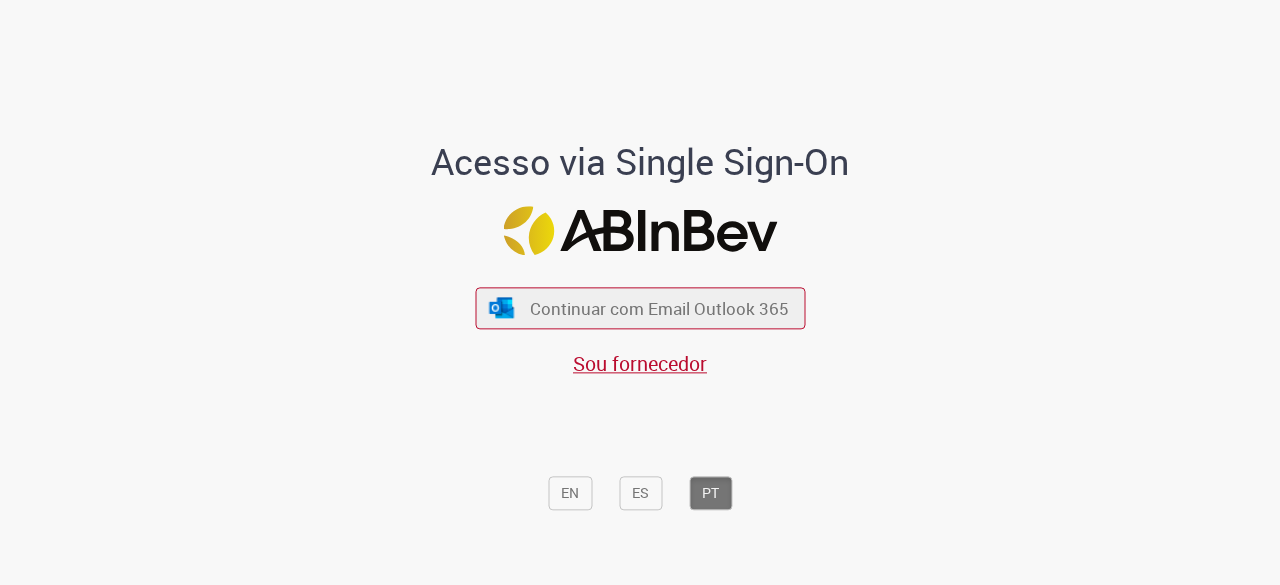 scroll, scrollTop: 0, scrollLeft: 0, axis: both 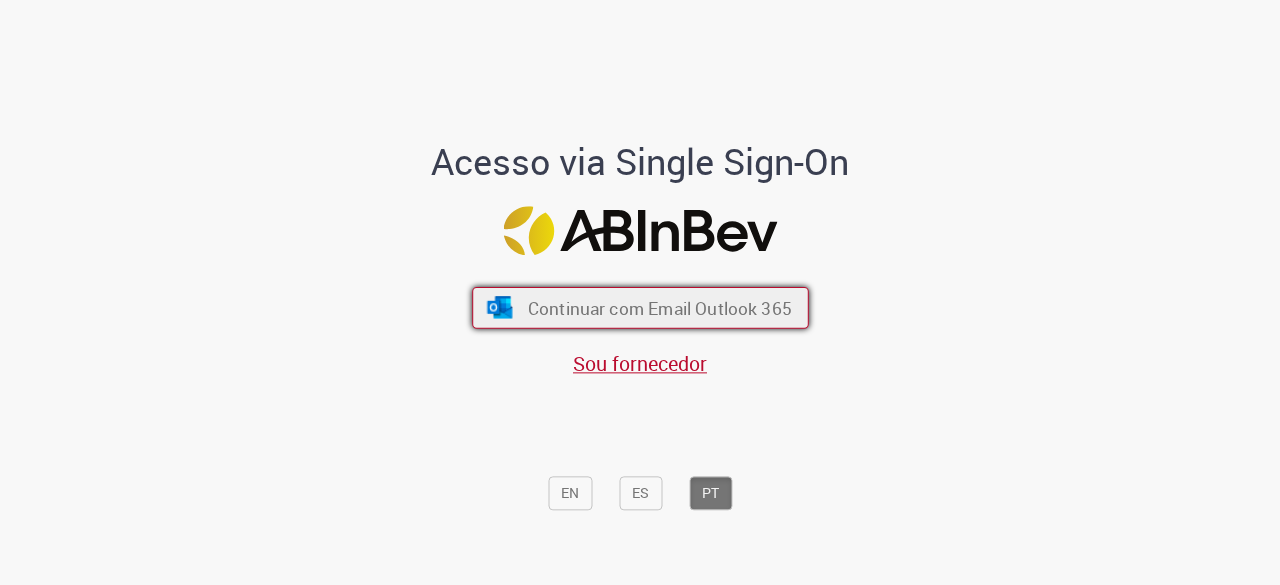click on "Continuar com Email Outlook 365" at bounding box center (659, 308) 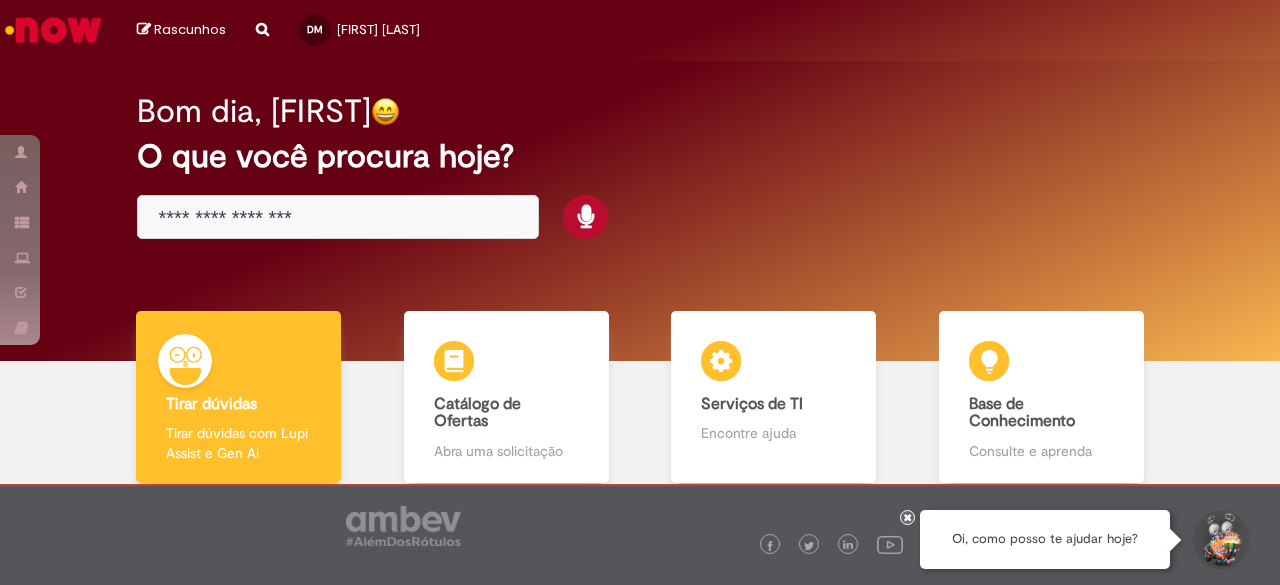 scroll, scrollTop: 0, scrollLeft: 0, axis: both 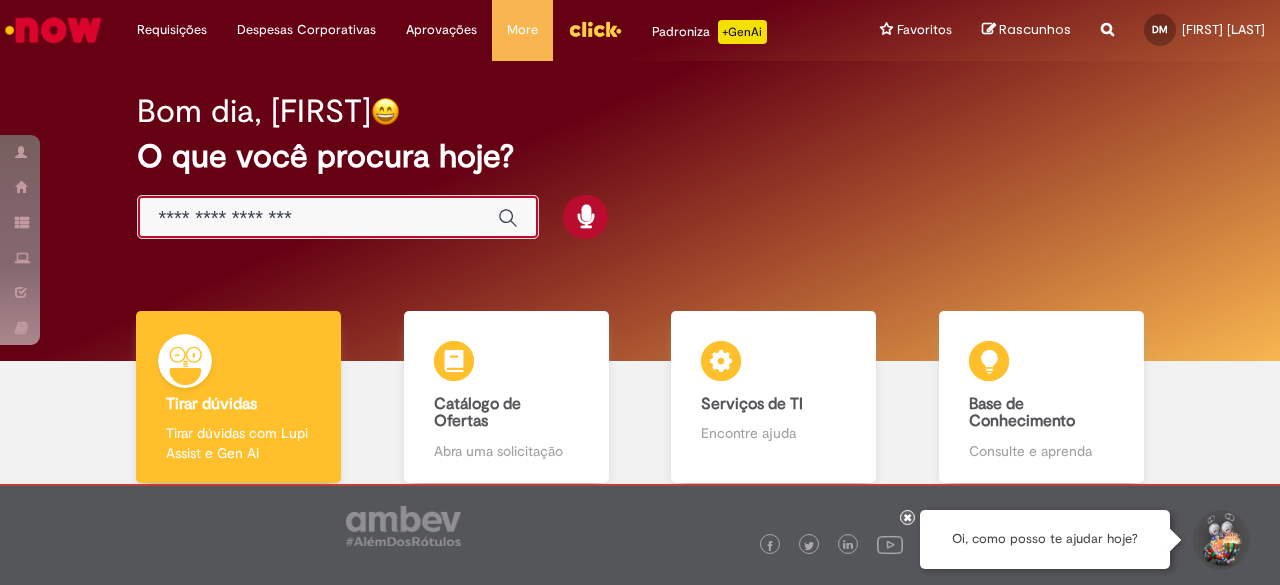 click at bounding box center (318, 218) 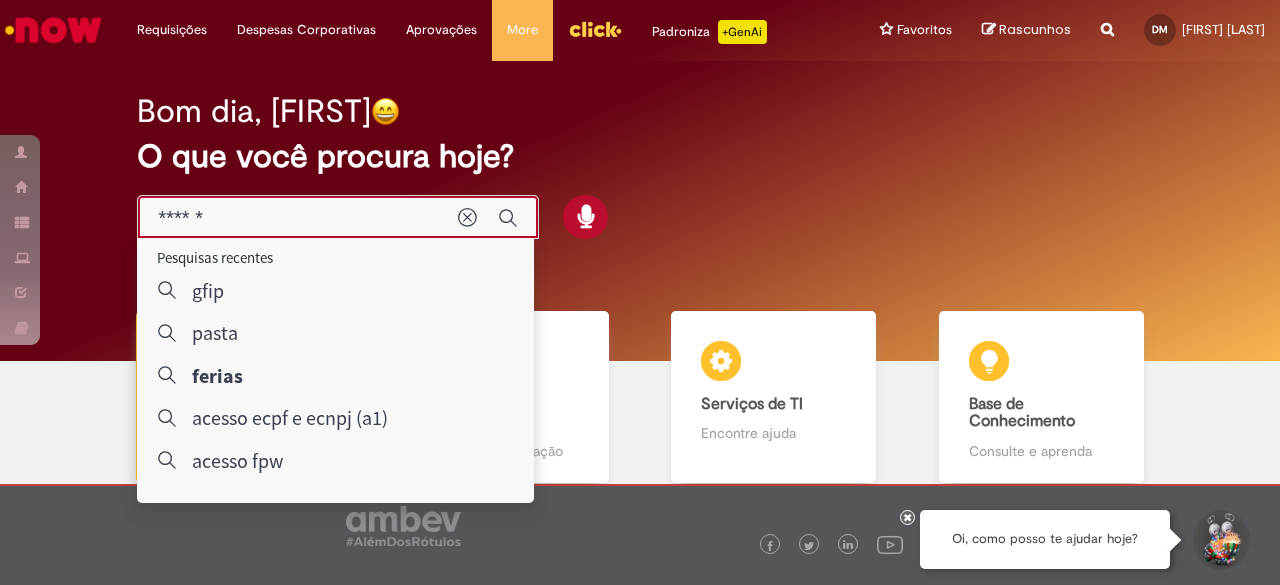 type on "******" 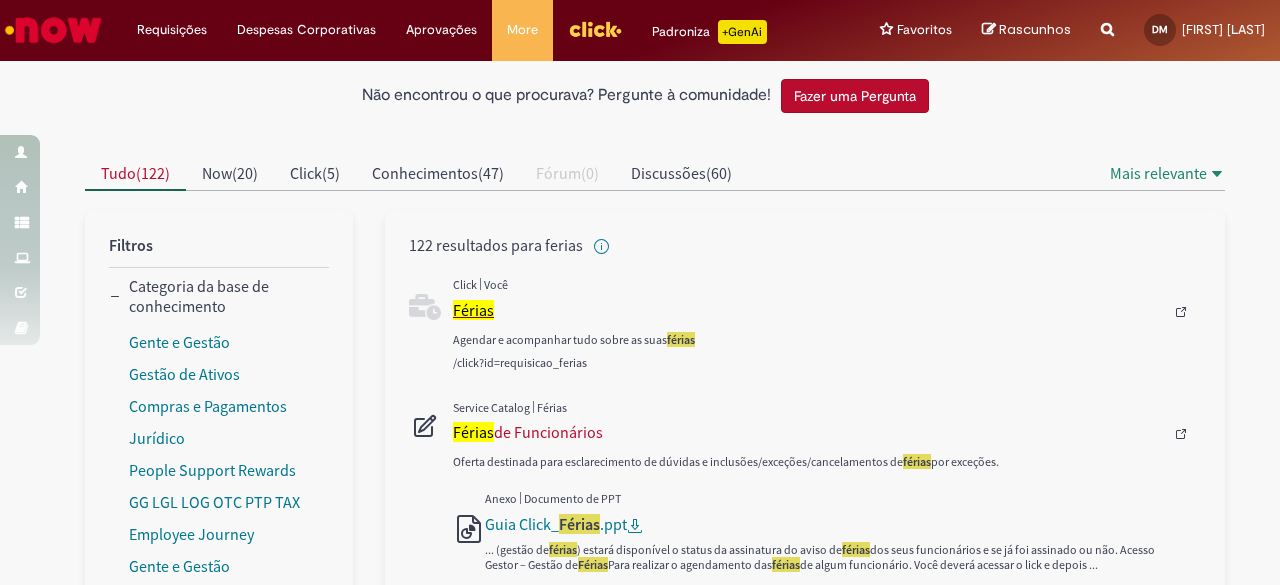scroll, scrollTop: 200, scrollLeft: 0, axis: vertical 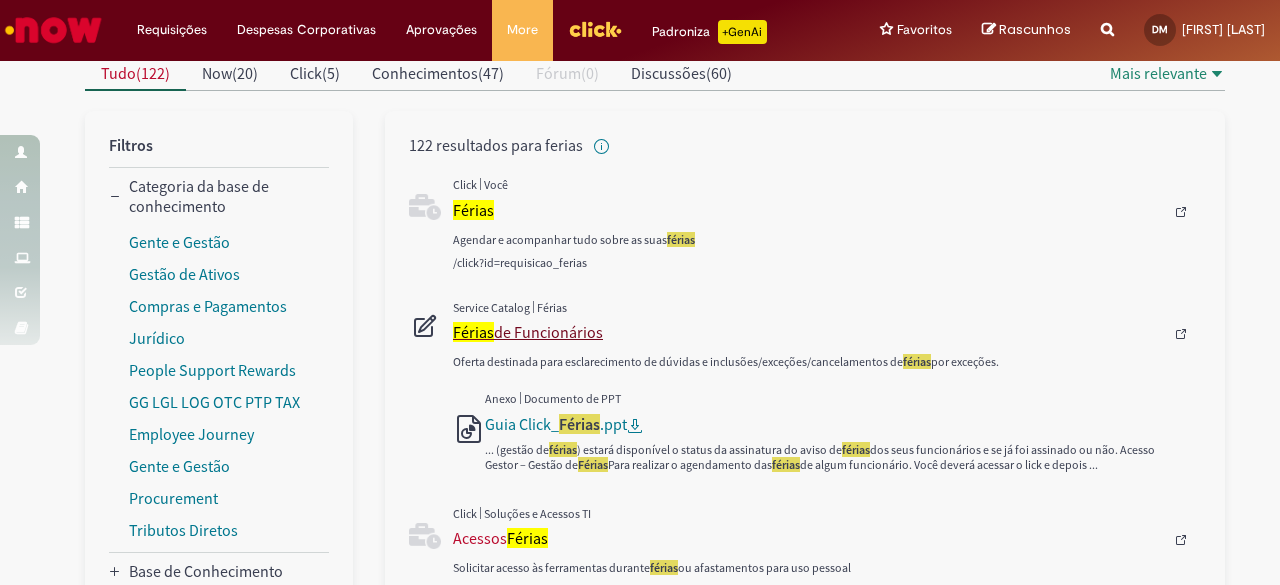 click on "Férias  de Funcionários" at bounding box center (808, 332) 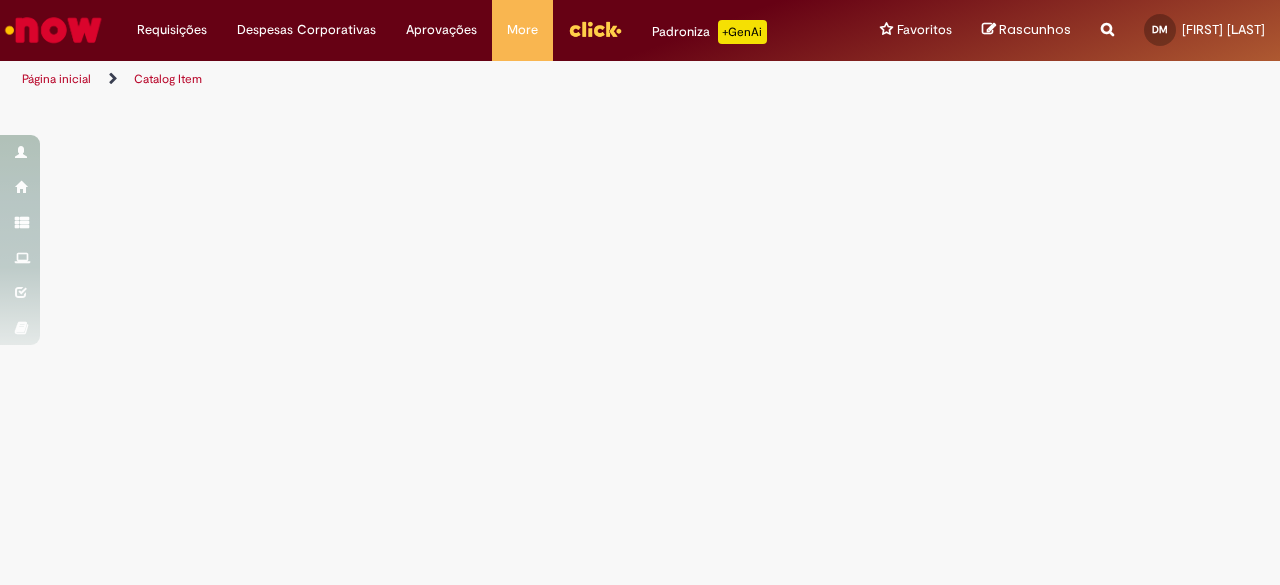 scroll, scrollTop: 0, scrollLeft: 0, axis: both 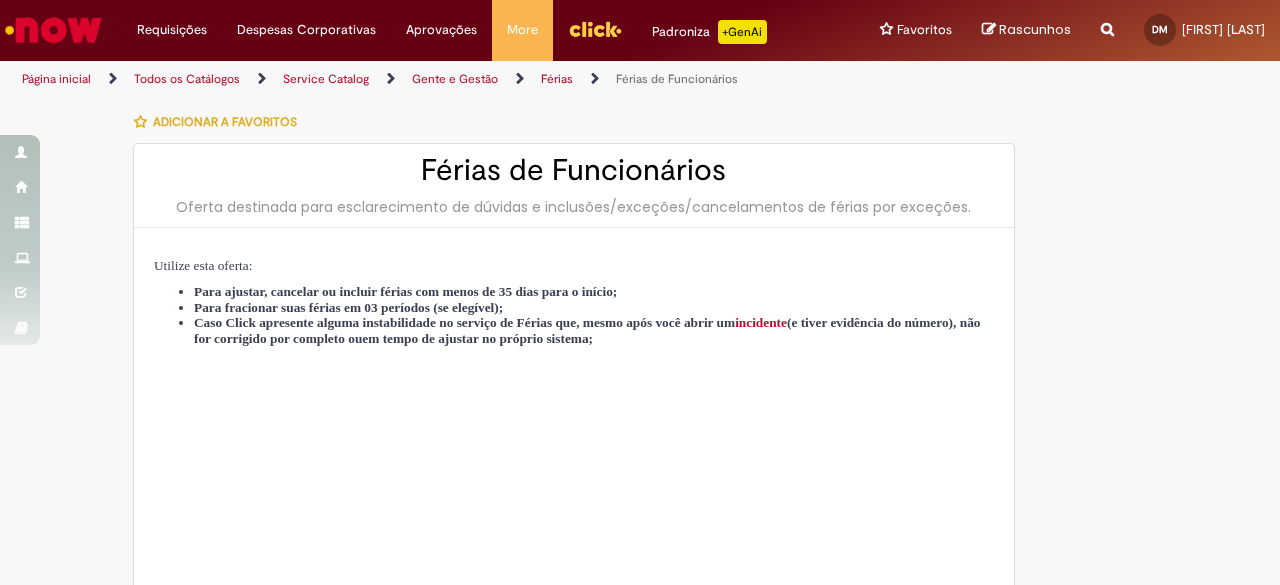 type on "********" 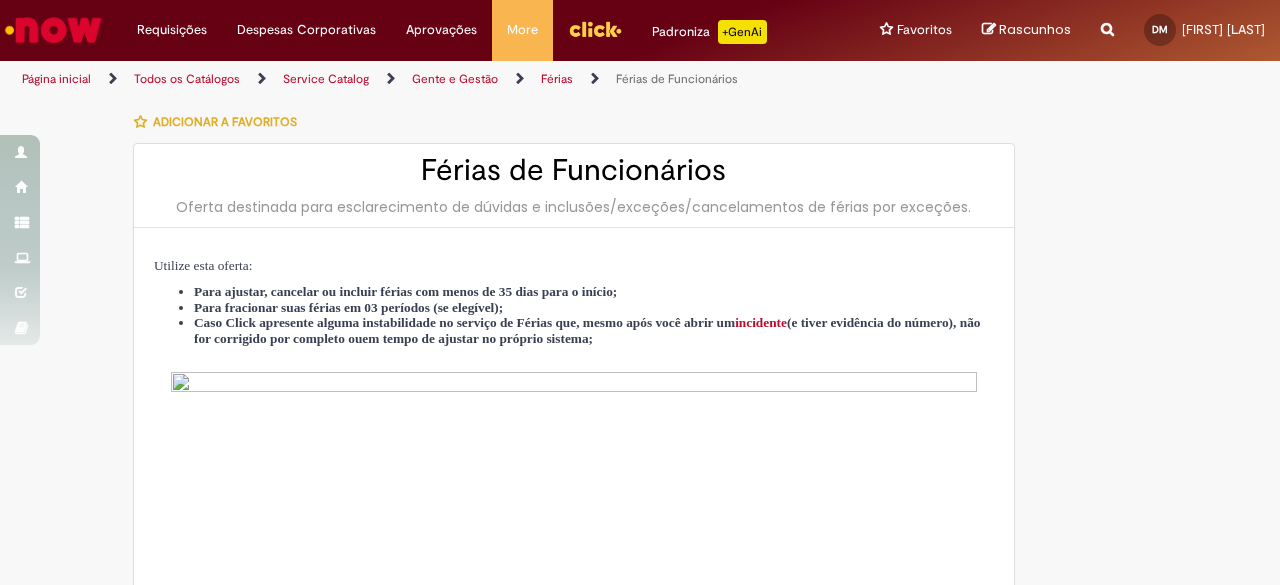 type on "**********" 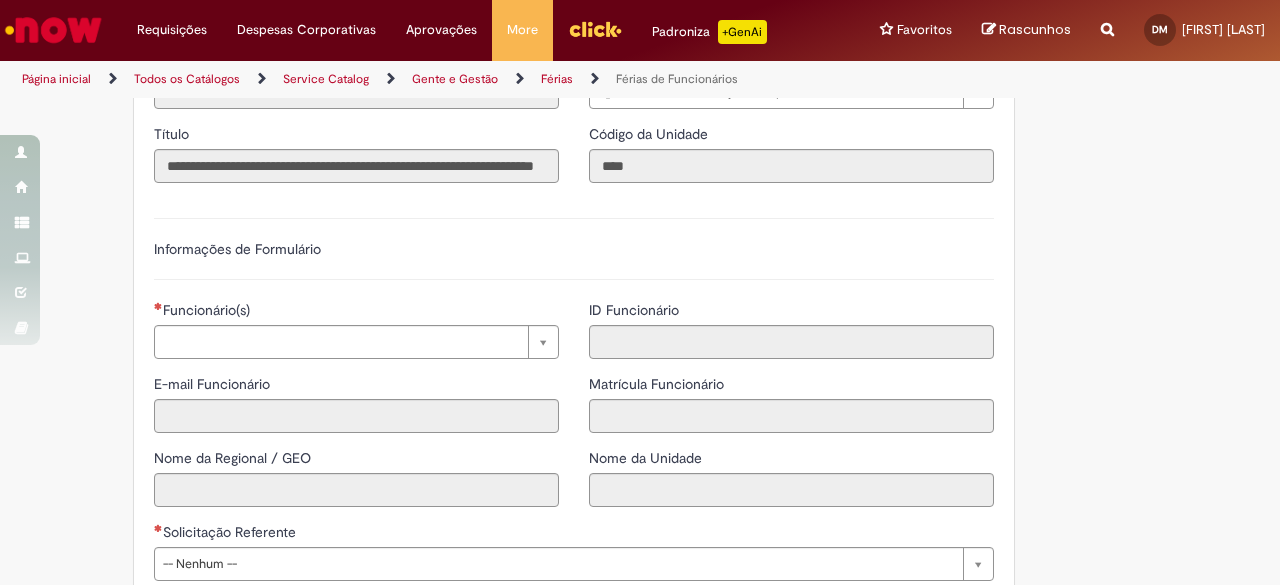 scroll, scrollTop: 1300, scrollLeft: 0, axis: vertical 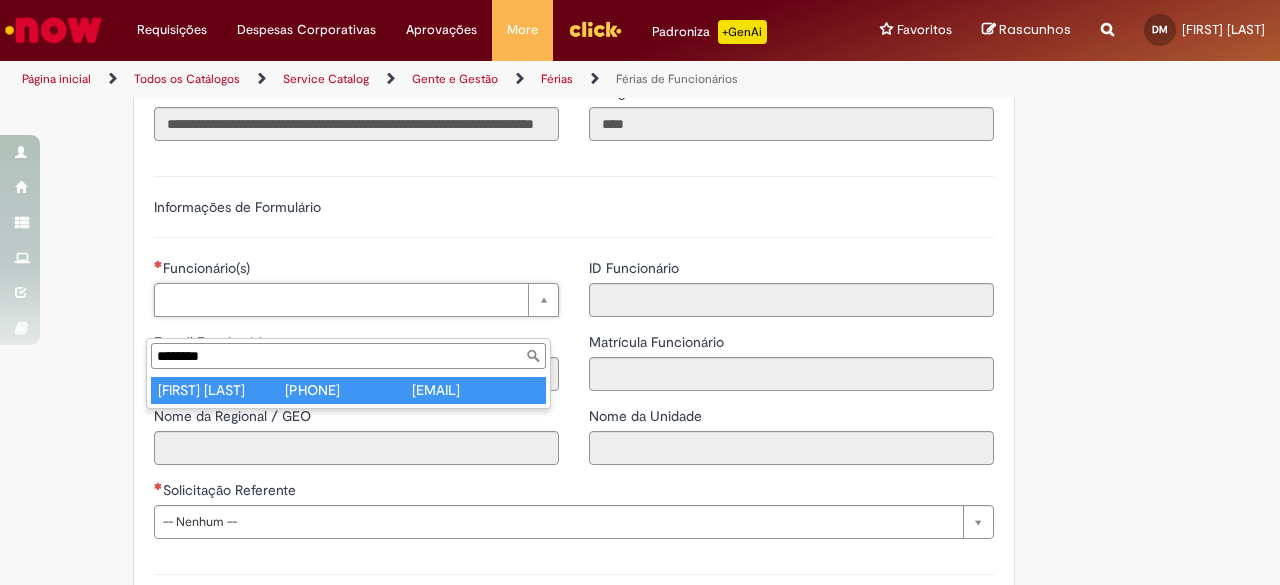 type on "********" 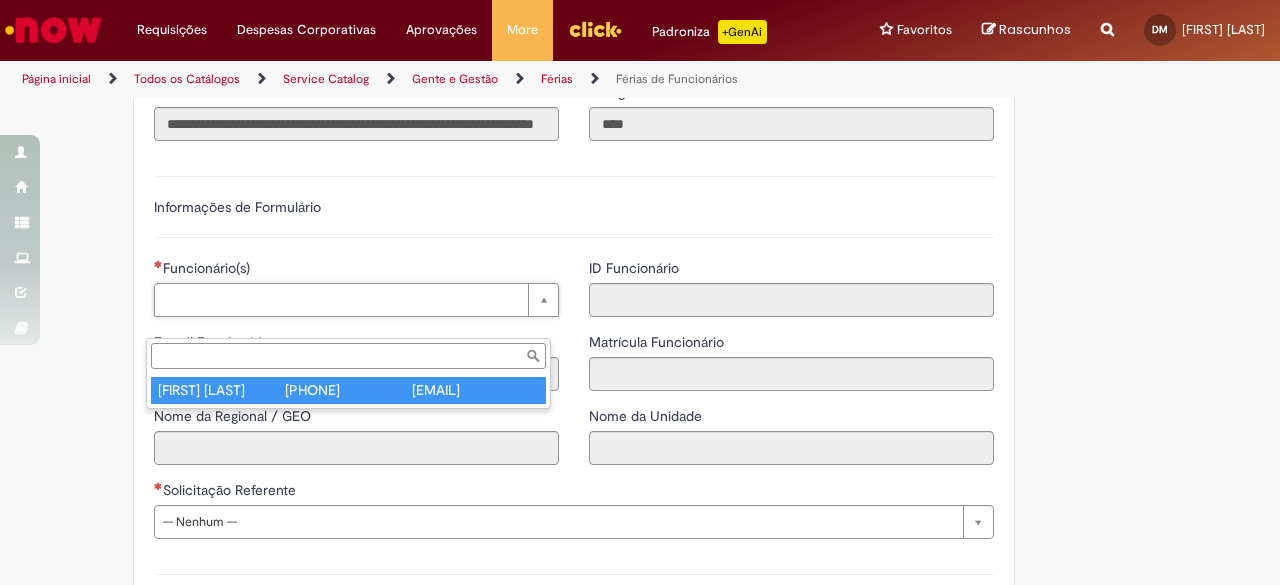 type on "**********" 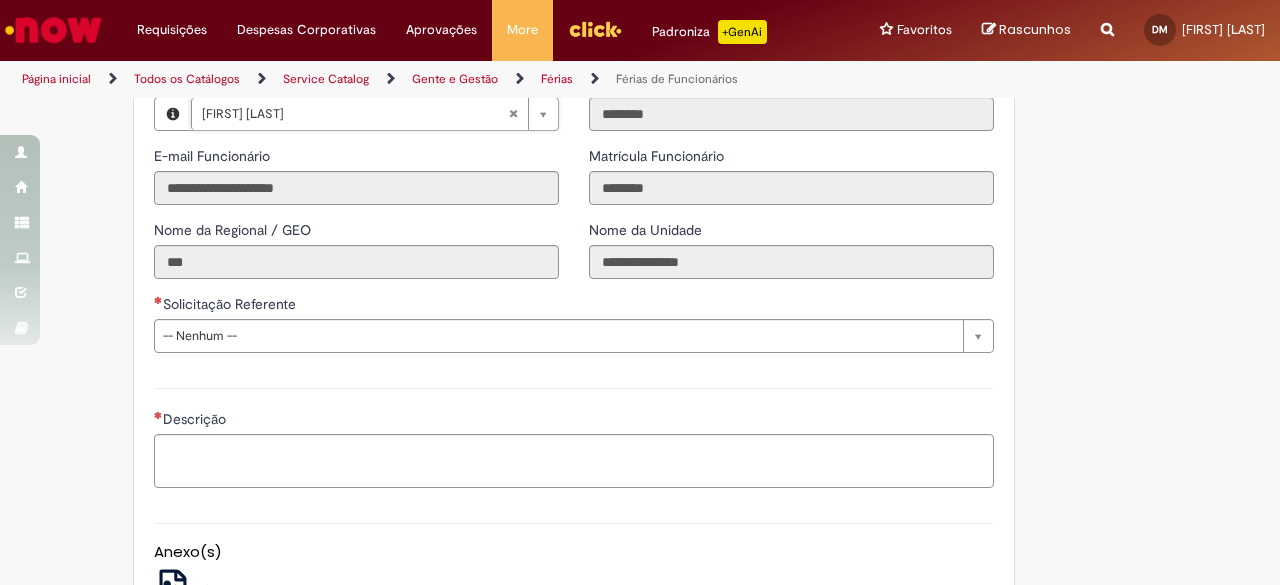 scroll, scrollTop: 1500, scrollLeft: 0, axis: vertical 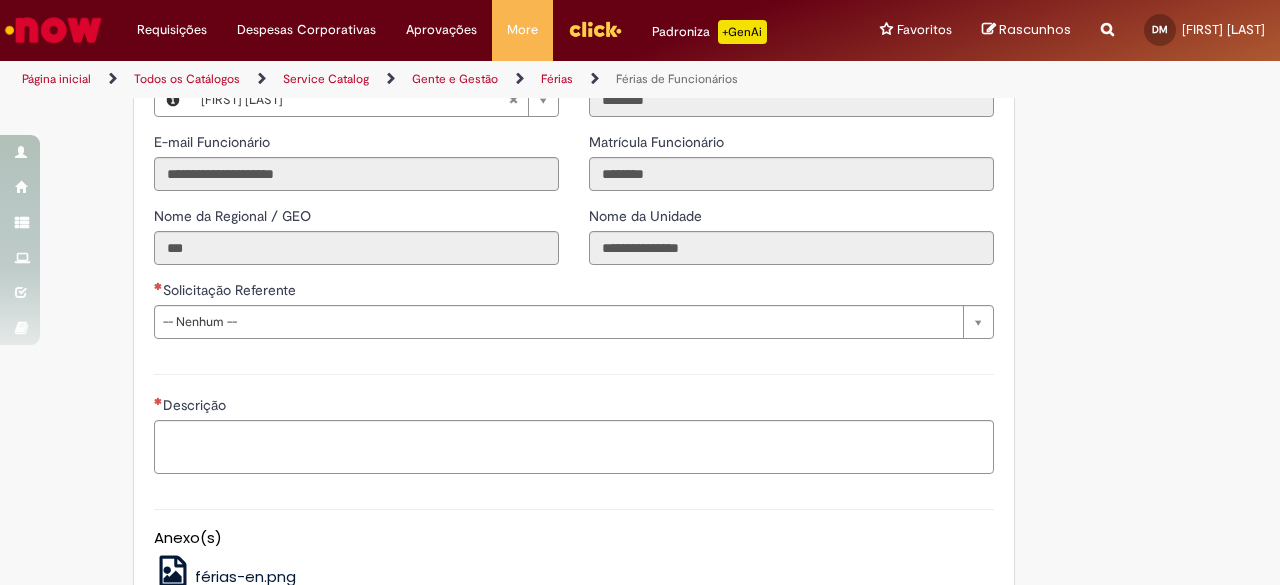 click on "**********" at bounding box center [574, 317] 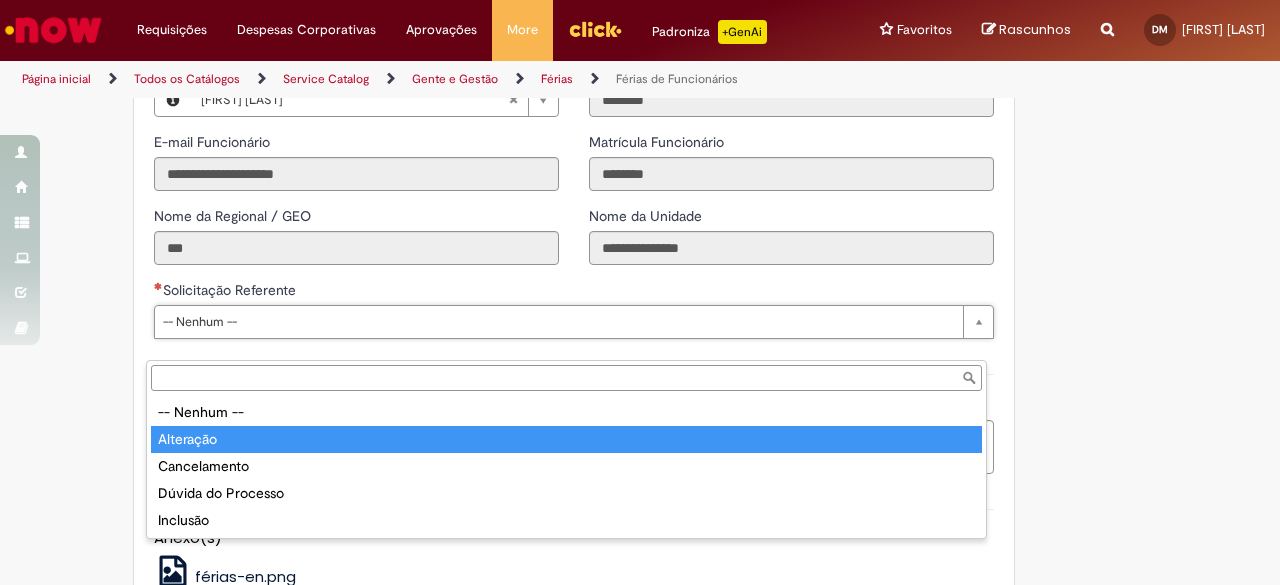 type on "*********" 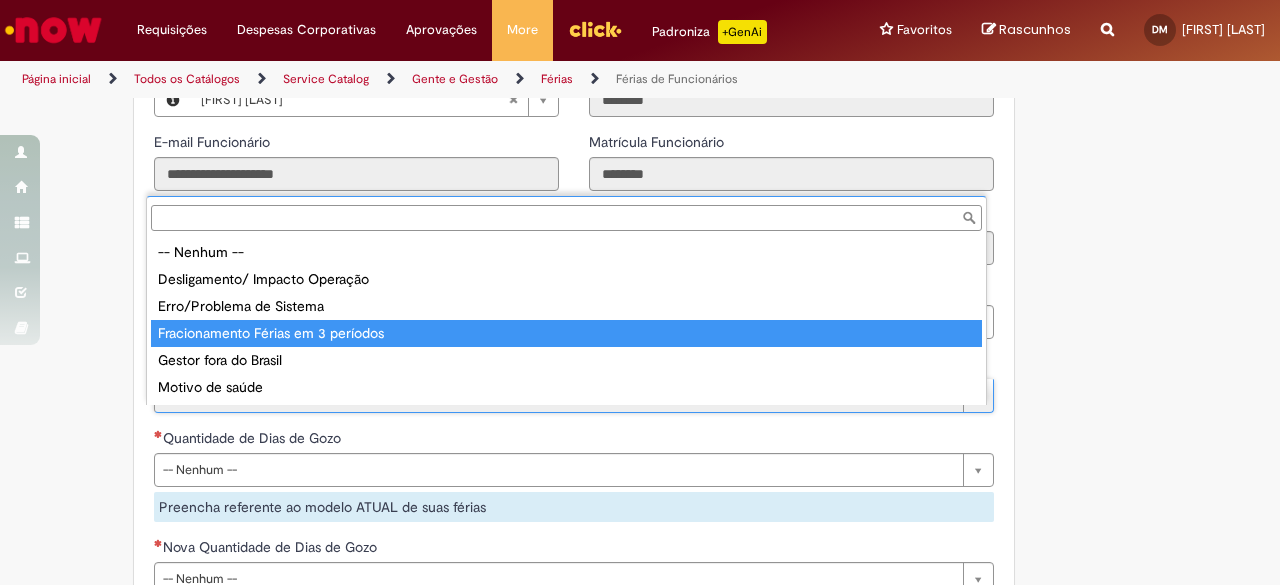 type on "**********" 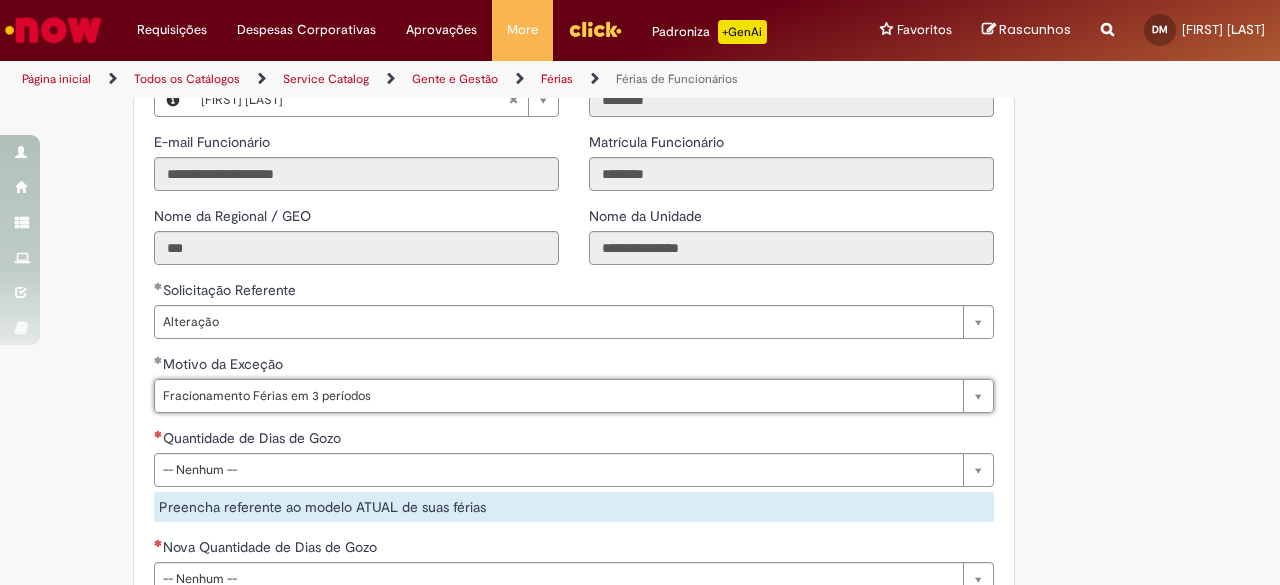 scroll, scrollTop: 1600, scrollLeft: 0, axis: vertical 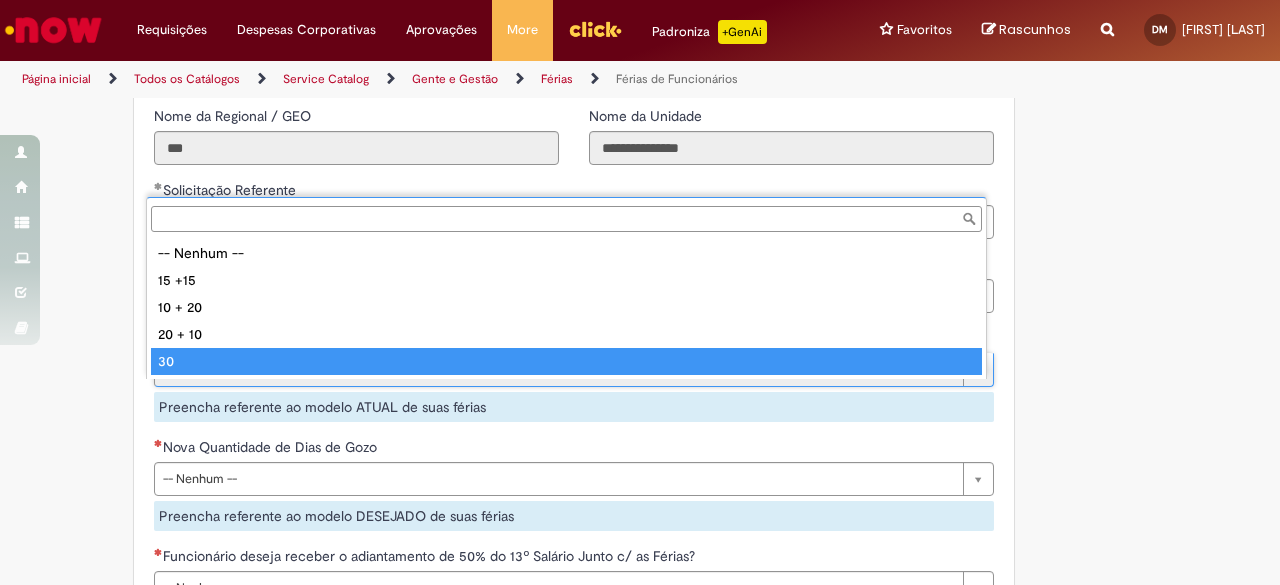 type on "**" 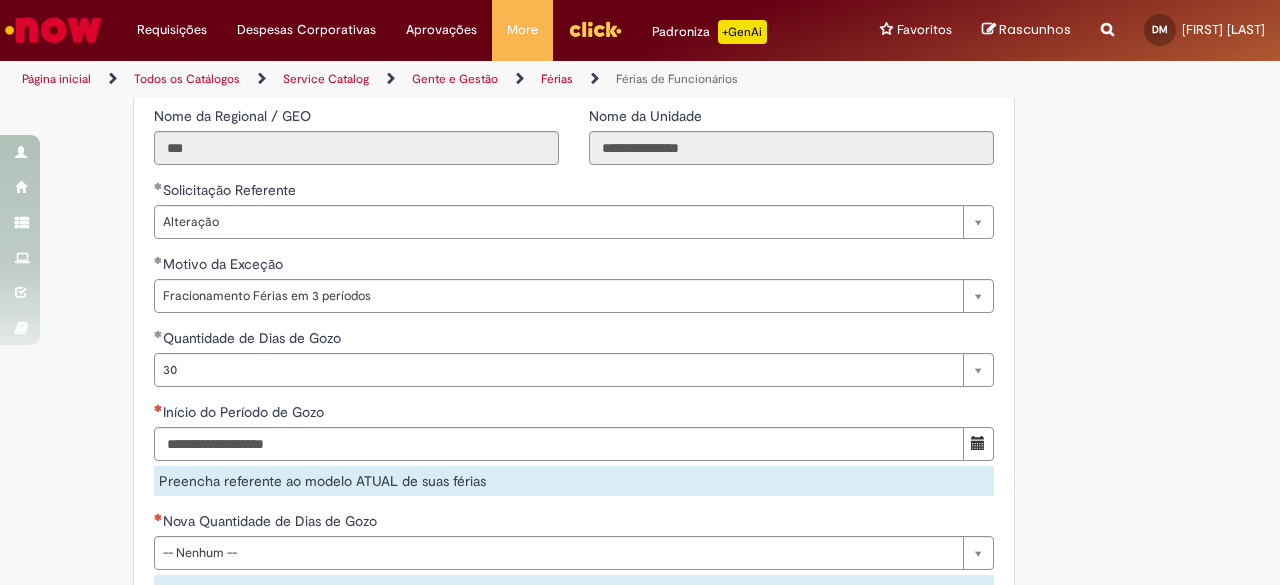 click on "Quantidade de Dias de Gozo" at bounding box center (574, 340) 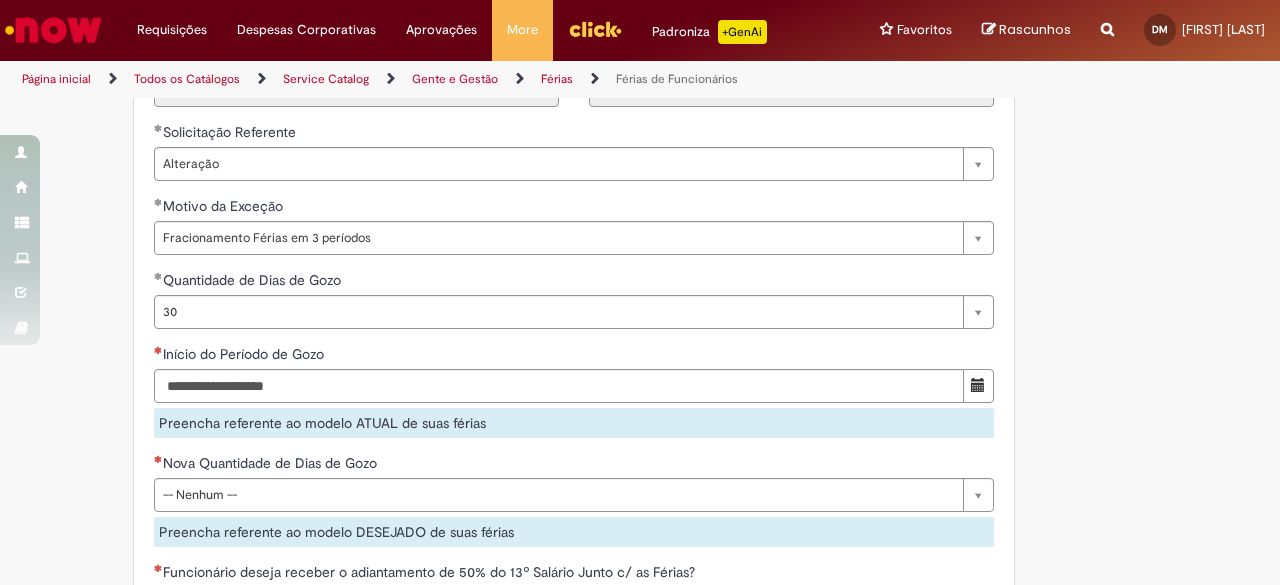 scroll, scrollTop: 1700, scrollLeft: 0, axis: vertical 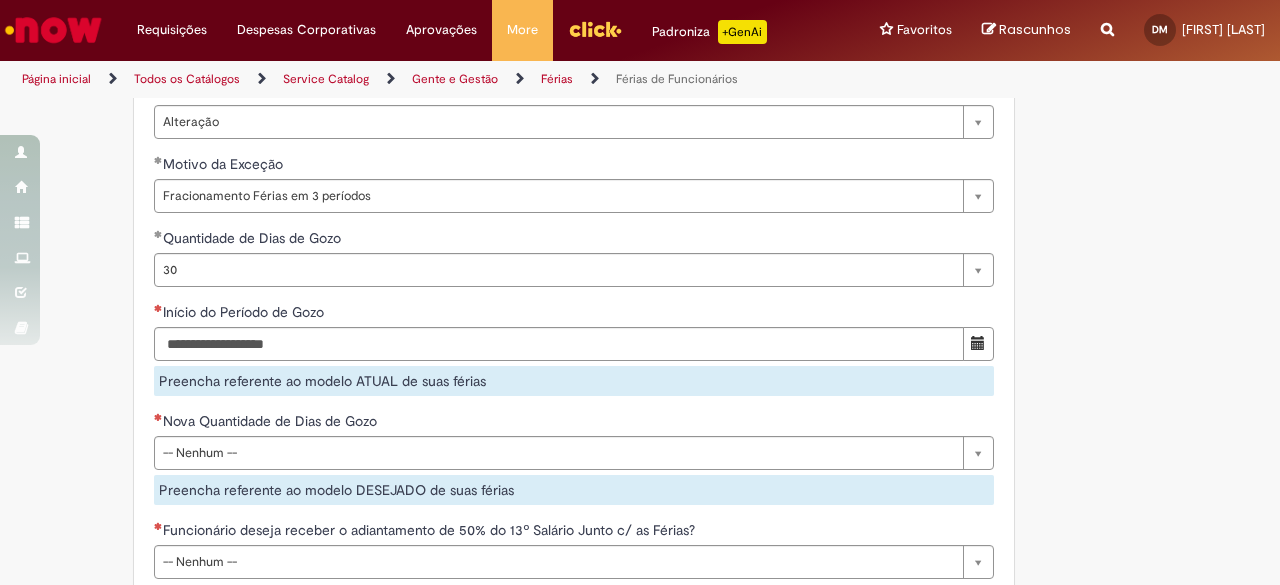 click on "**********" at bounding box center (574, 675) 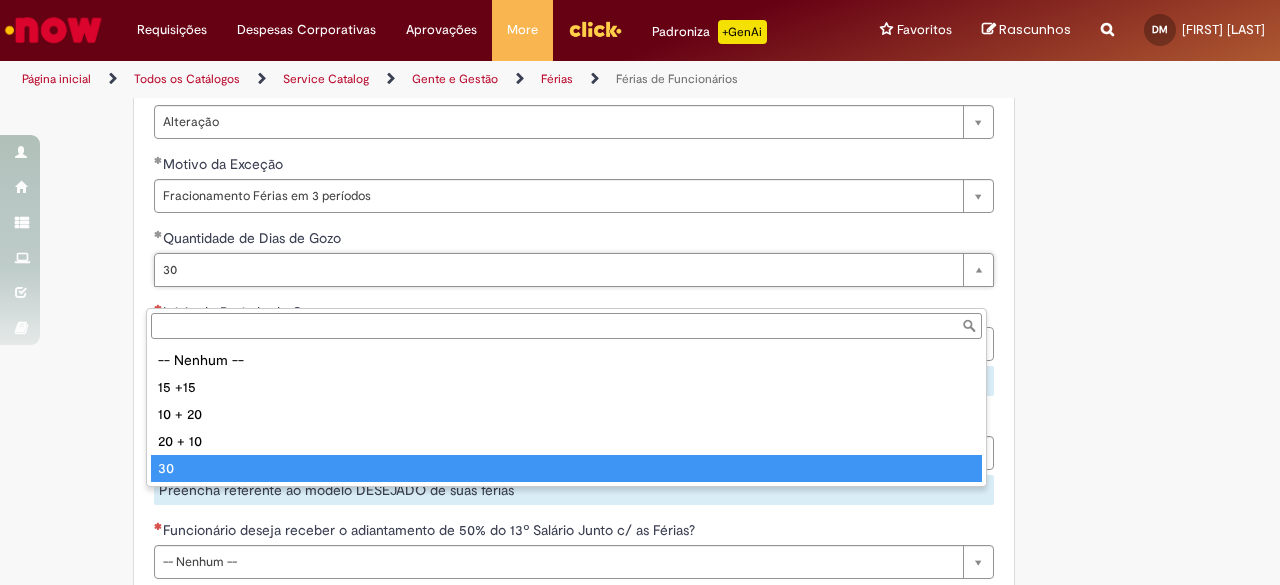 type on "**" 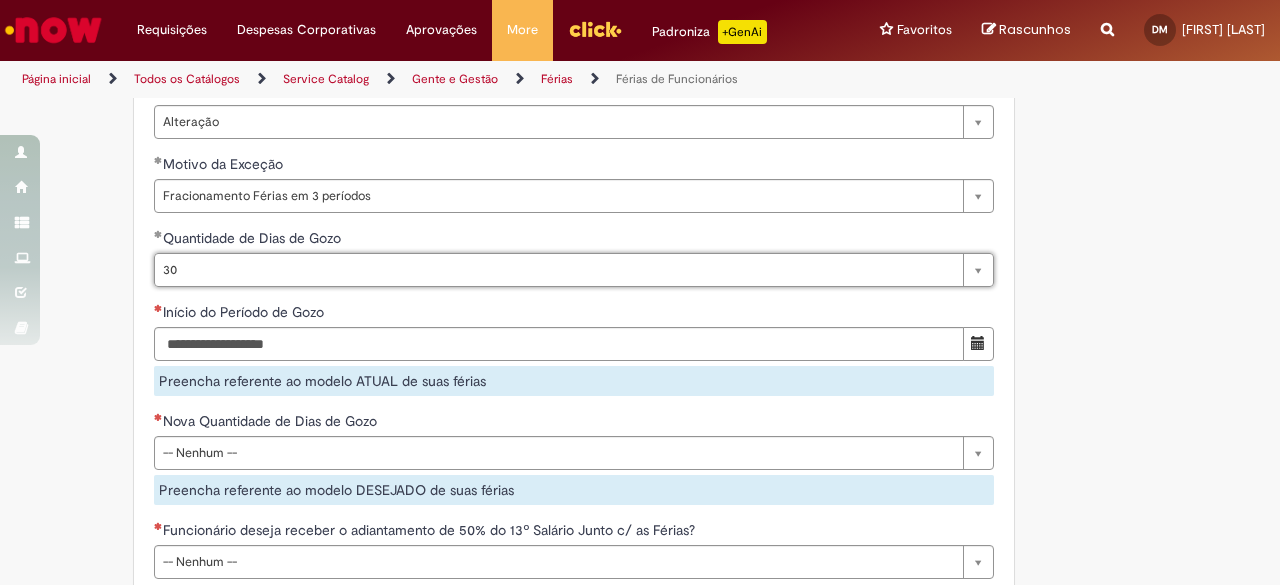 scroll, scrollTop: 1800, scrollLeft: 0, axis: vertical 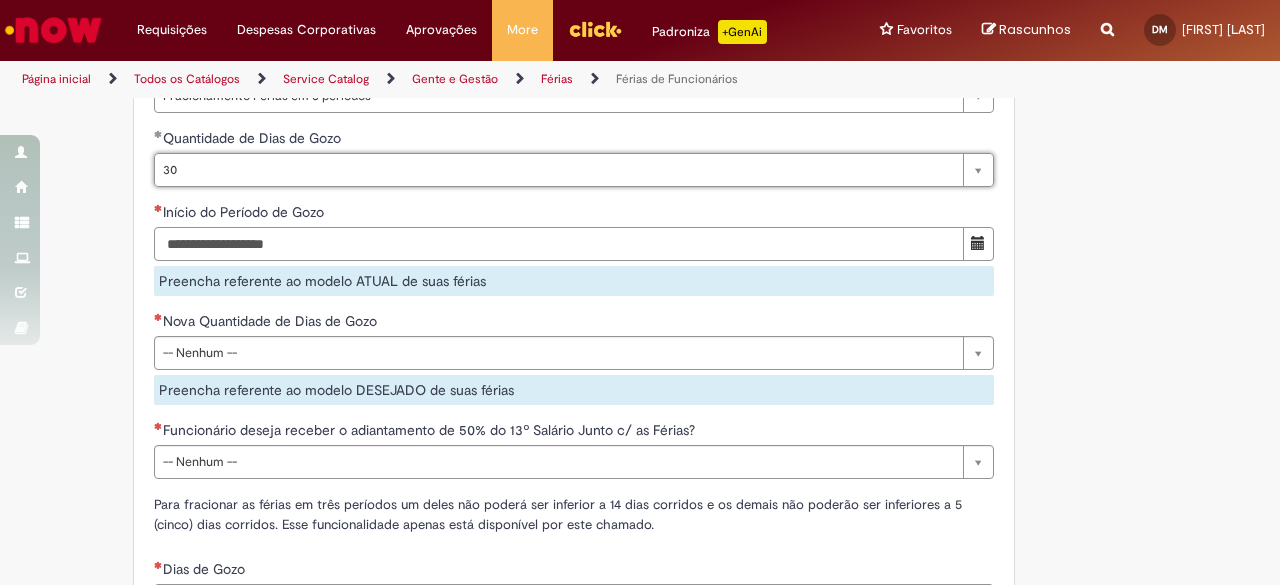 click on "Início do Período de Gozo" at bounding box center [559, 244] 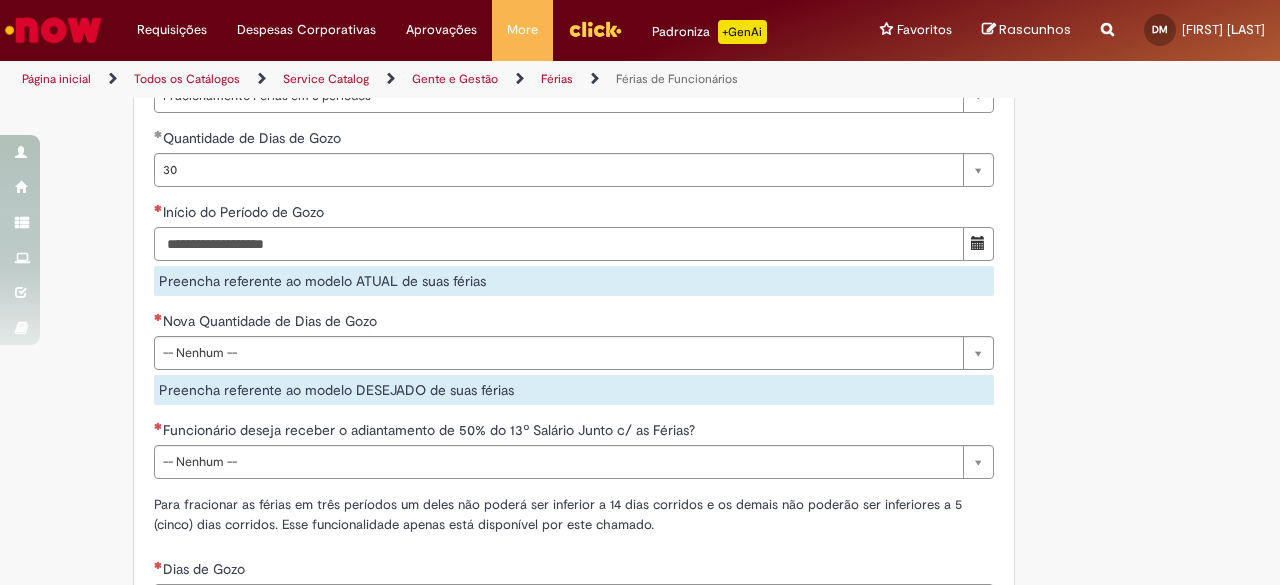 click on "Início do Período de Gozo" at bounding box center [559, 244] 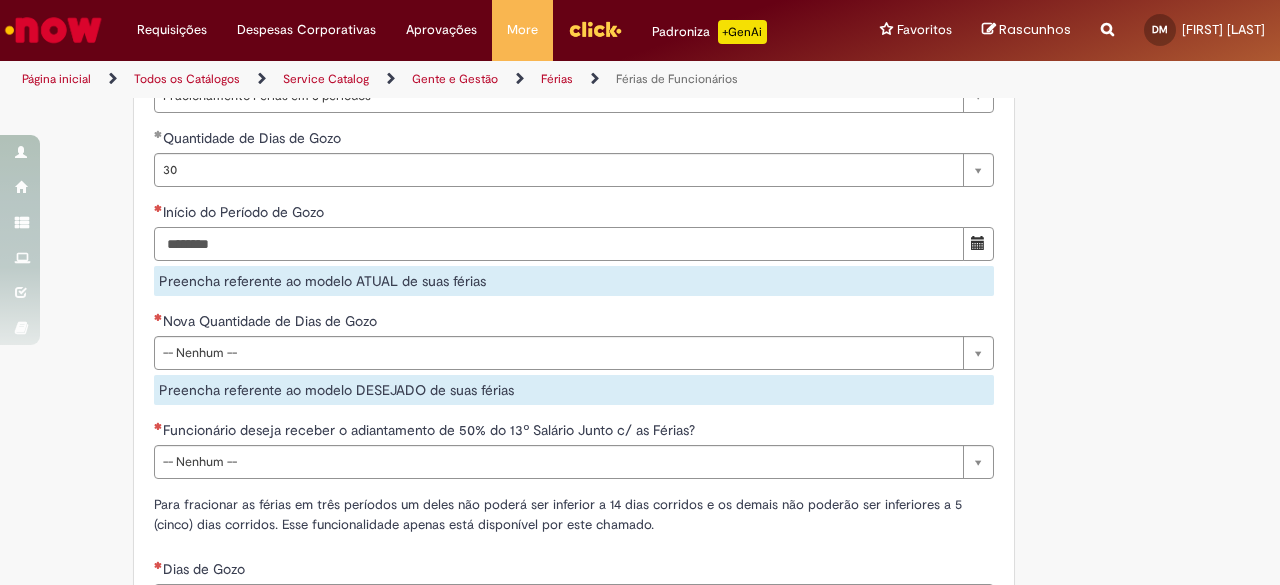 type on "********" 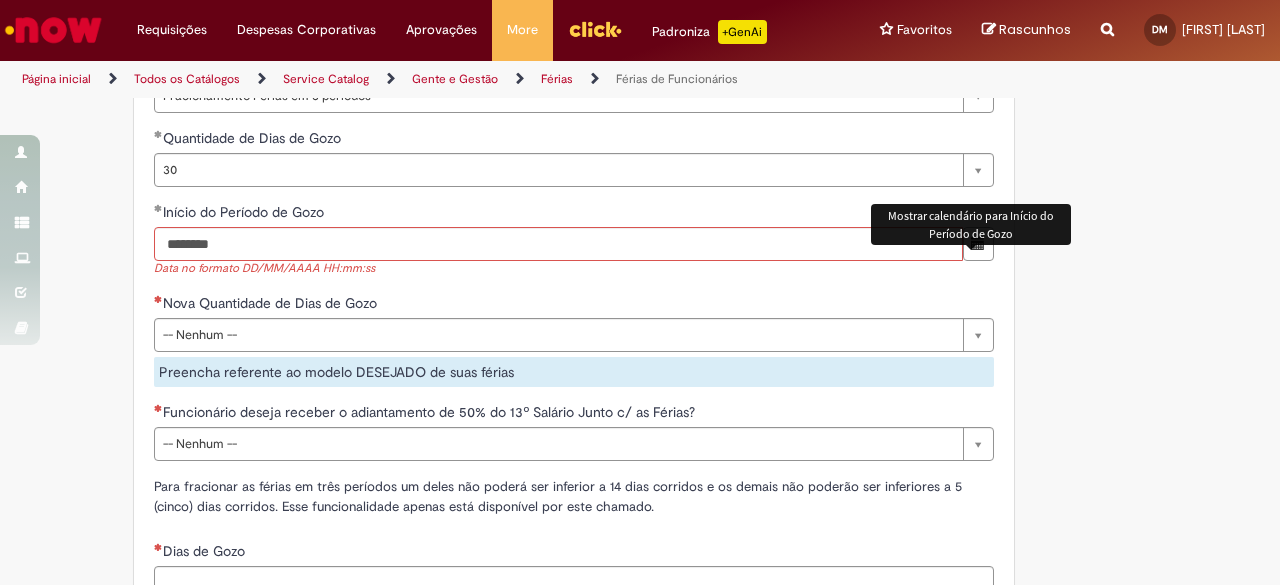 type 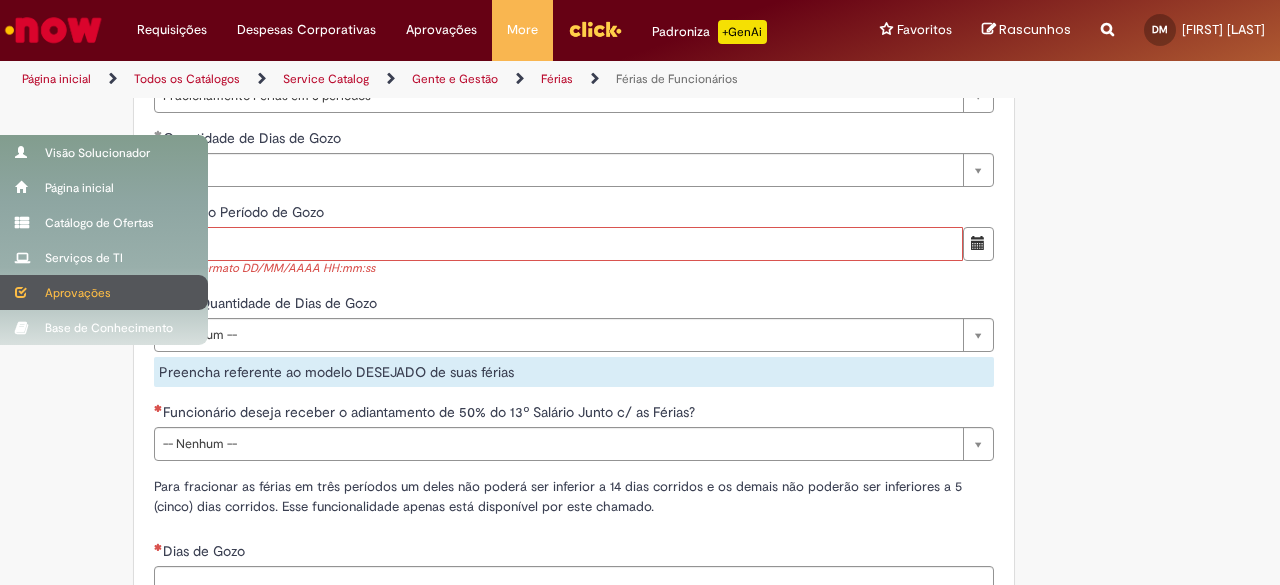 drag, startPoint x: 224, startPoint y: 268, endPoint x: 21, endPoint y: 277, distance: 203.1994 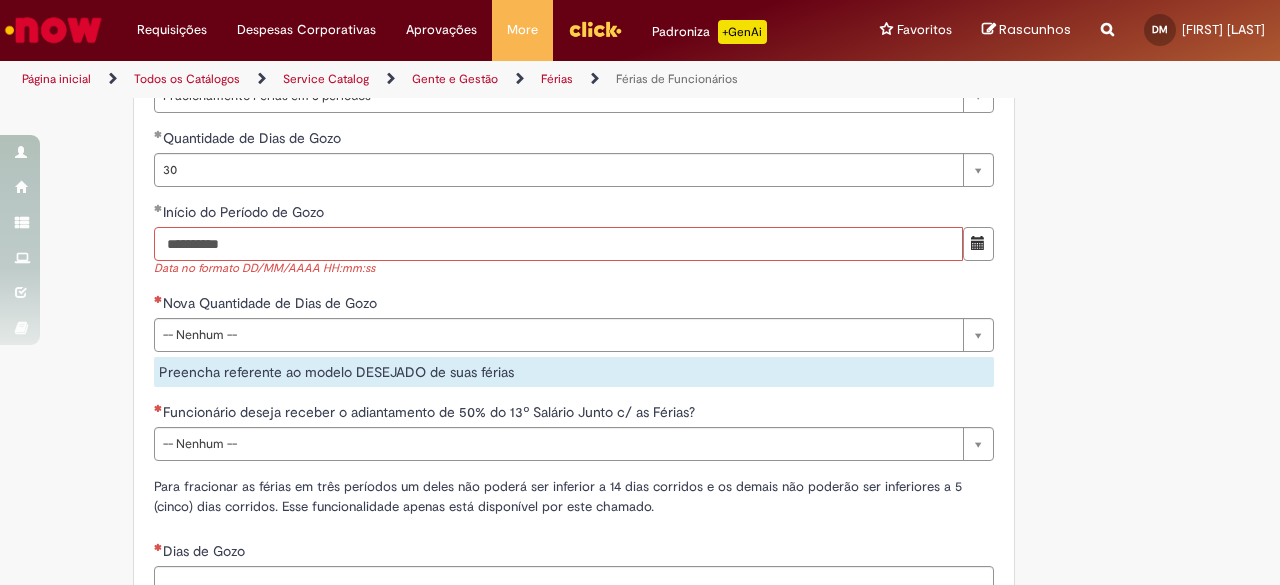 type on "**********" 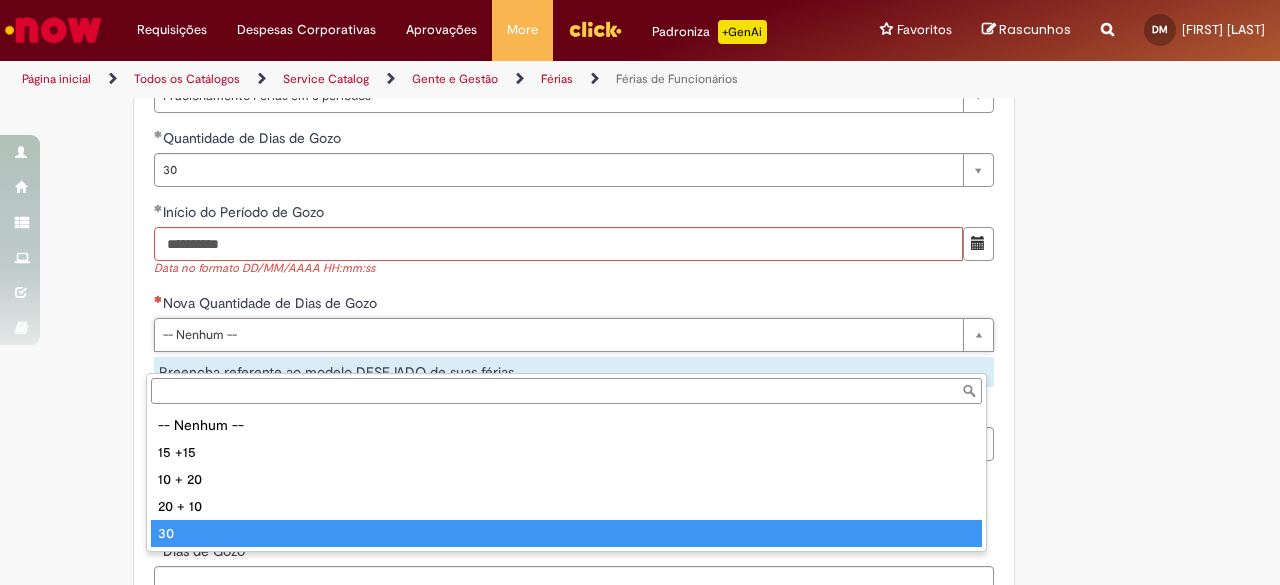 type on "**" 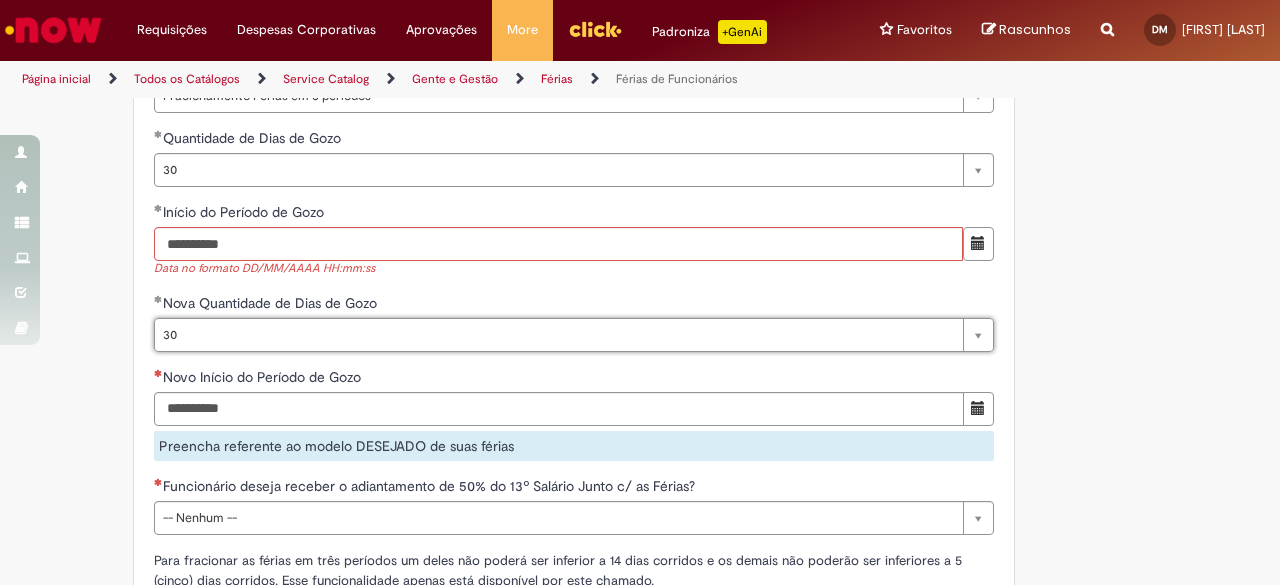 click on "Adicionar a Favoritos
Férias de Funcionários
Oferta destinada para esclarecimento de dúvidas e inclusões/exceções/cancelamentos de férias por exceções.
Utilize esta oferta:
Para ajustar, cancelar ou incluir férias com menos de 35 dias para o início;
Para fracionar suas férias em 03 períodos (se elegível);
Caso Click apresente alguma instabilidade no serviço de Férias que, mesmo após você abrir um  incidente  (e tiver evidência do número), não for corrigido por completo ou  em tempo de ajustar no próprio sistema;
> Para incluir, alterar ou cancelar Férias dentro do prazo de 35 dias de antecedência, é só acessar  Portal Click  > Você > Férias; > Para acessar a Diretriz de Férias, basta  clicar aqui
> Ficou com dúvidas sobre Férias via Termo? É só acessar a   FAQ – Fluxo de alteração de férias por exceção no Click Dúvidas Trabalhistas ." at bounding box center (640, 22) 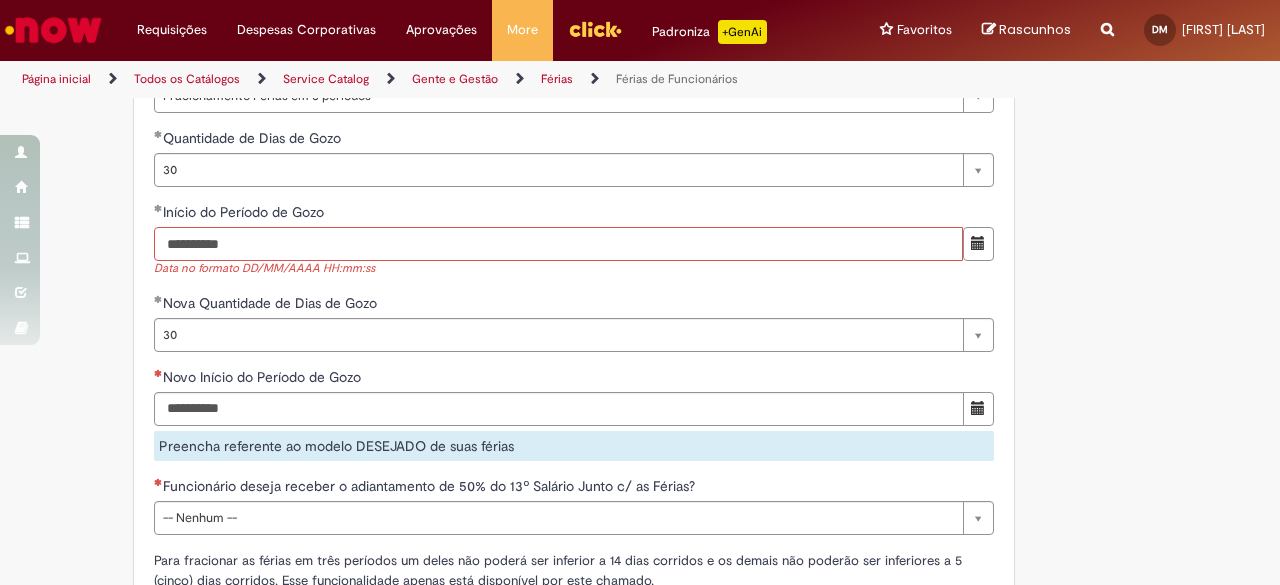 click on "**********" at bounding box center (558, 244) 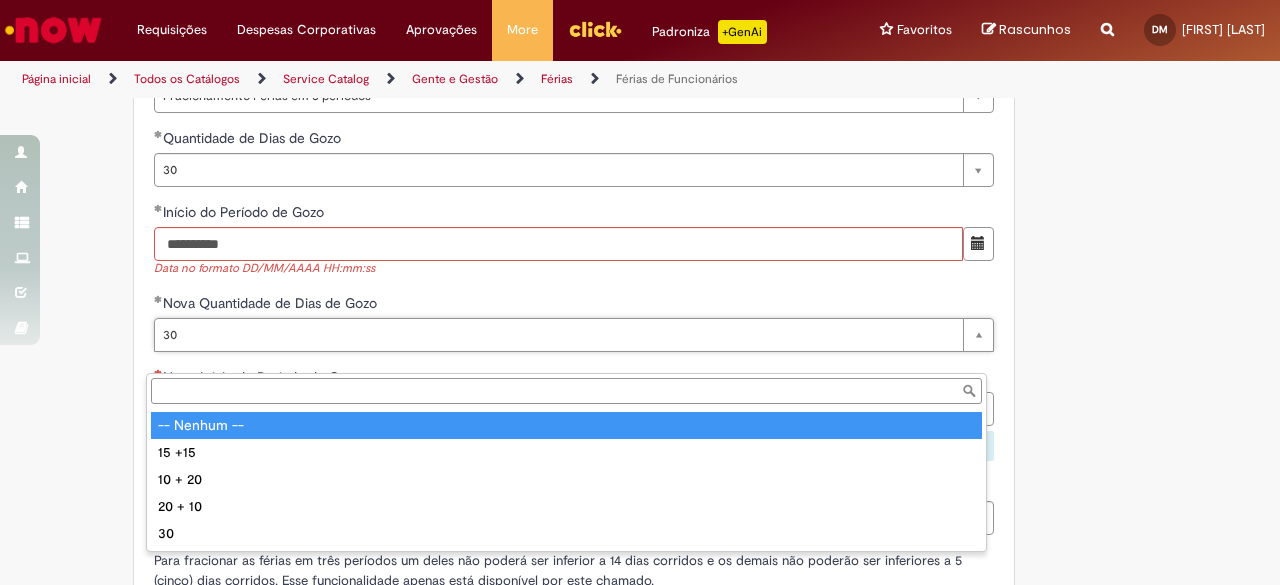 type on "**********" 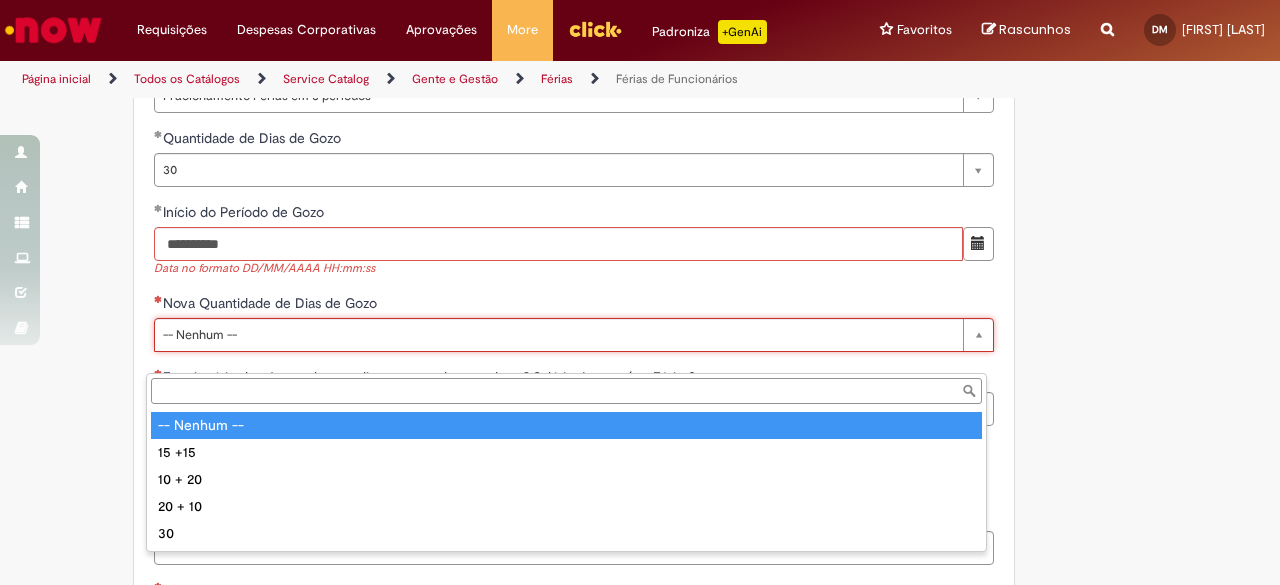 scroll, scrollTop: 0, scrollLeft: 0, axis: both 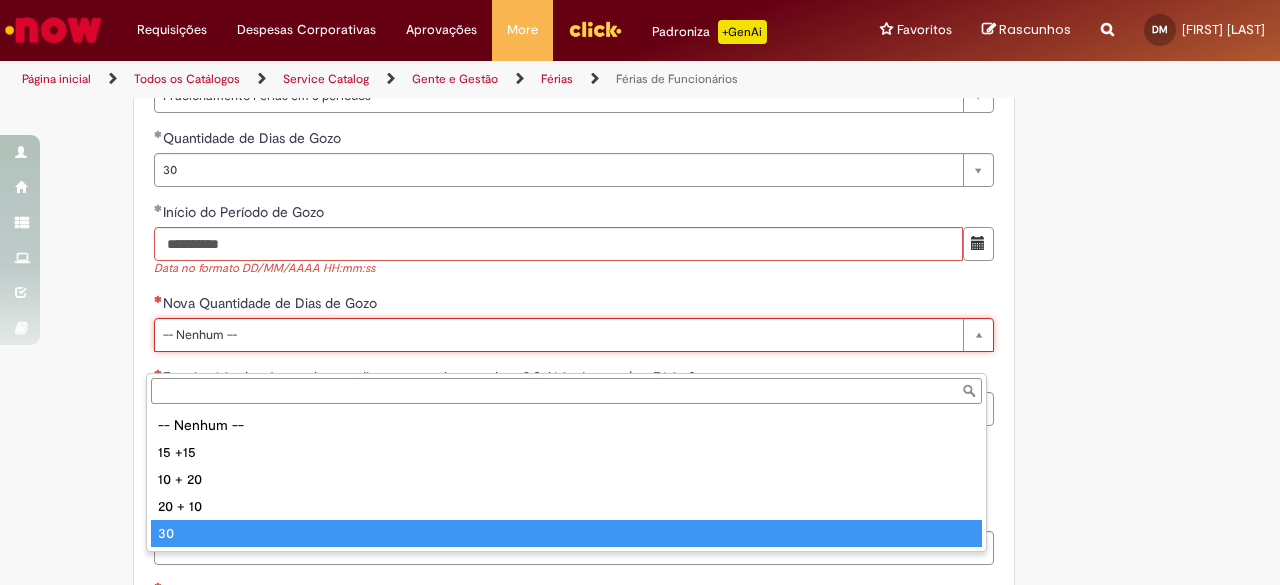 type on "**" 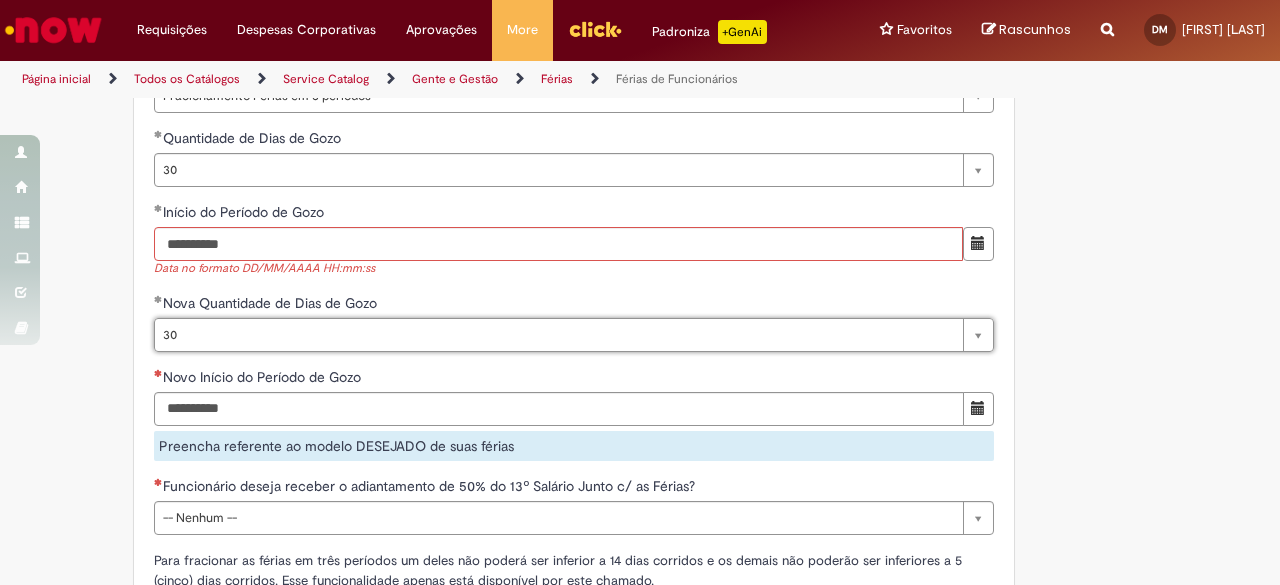 scroll, scrollTop: 0, scrollLeft: 14, axis: horizontal 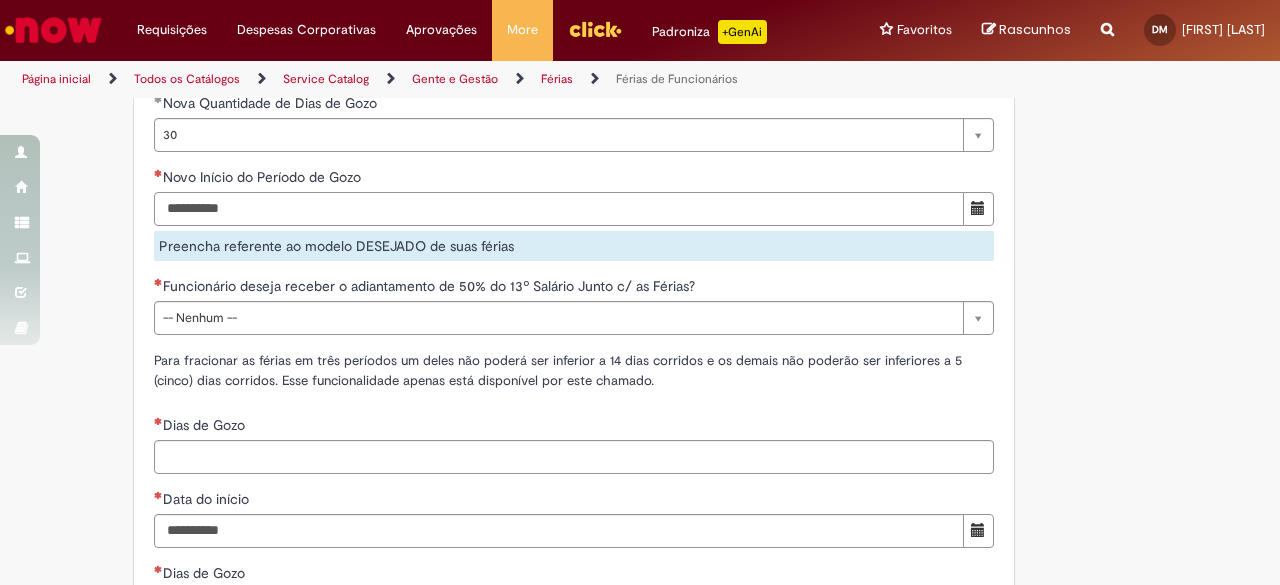 click on "Novo Início do Período de Gozo" at bounding box center [559, 209] 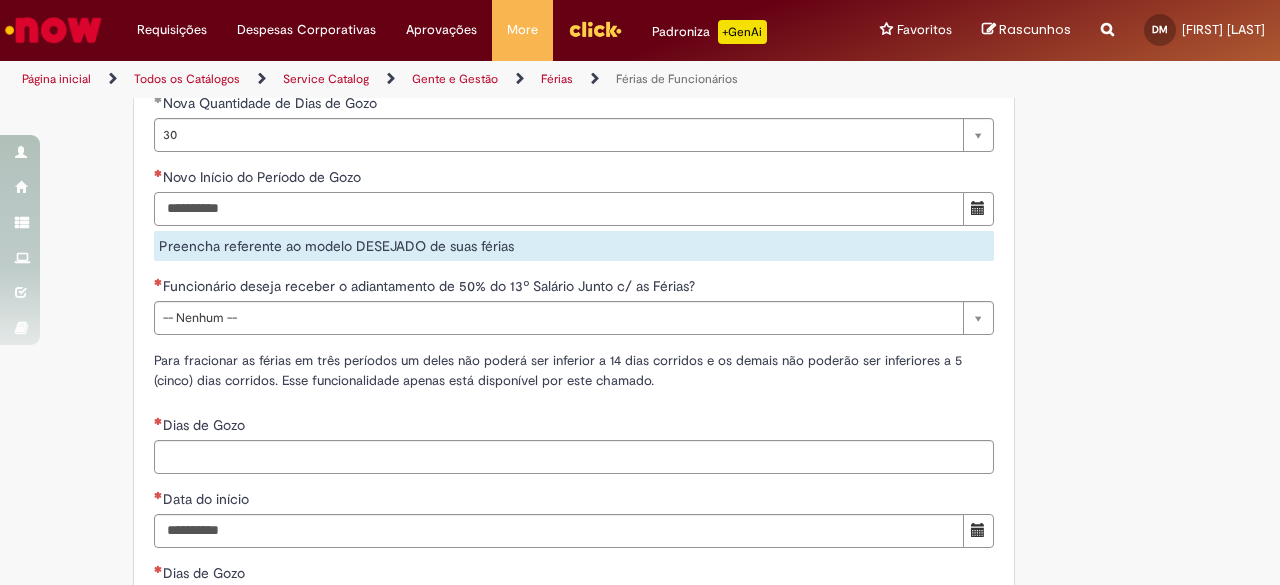 type on "**********" 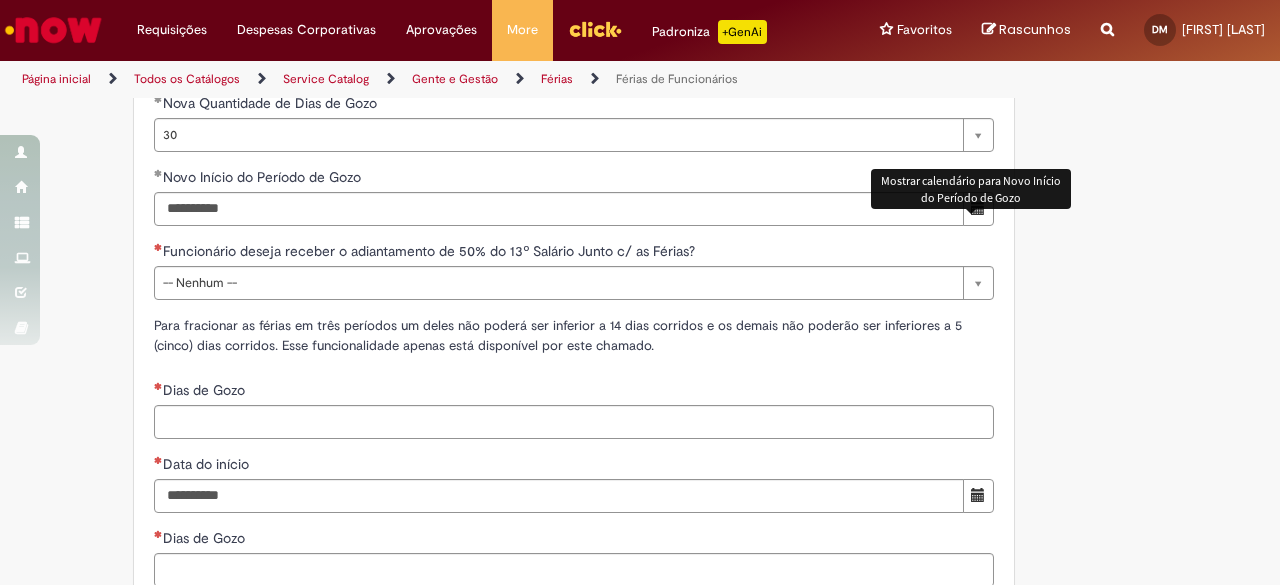 type 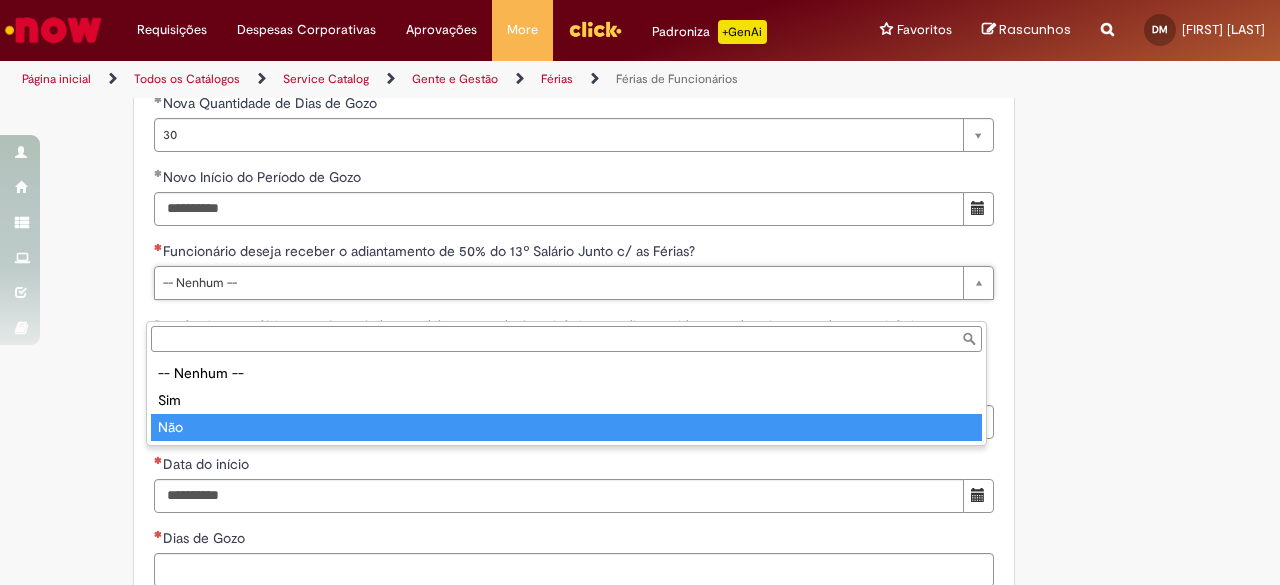 type on "***" 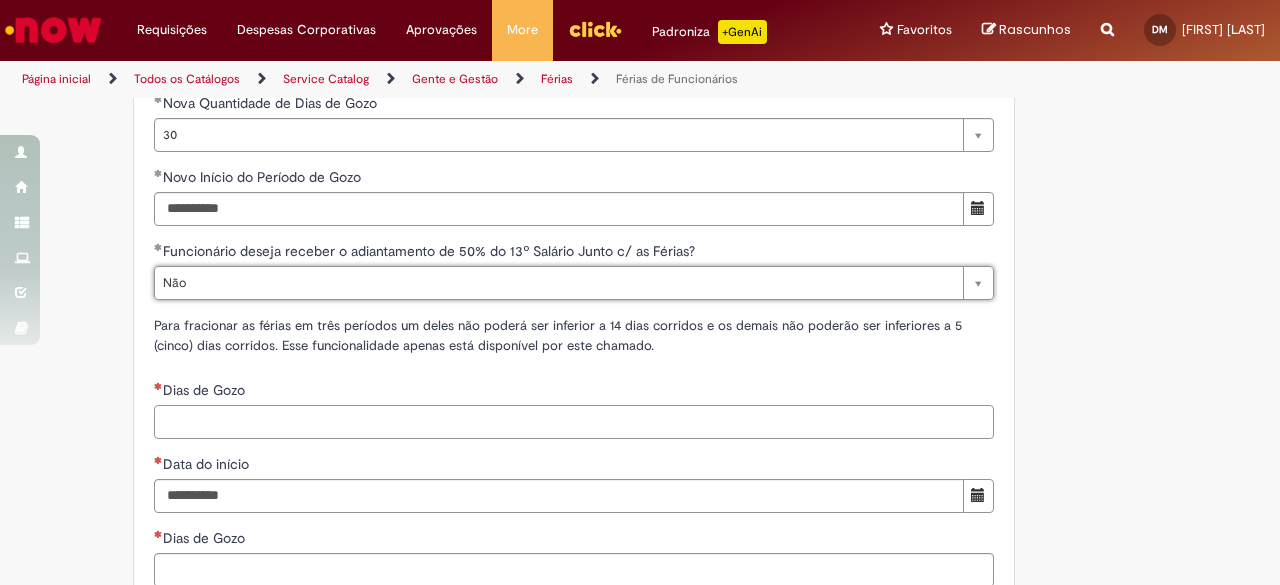 click on "Dias de Gozo" at bounding box center [574, 422] 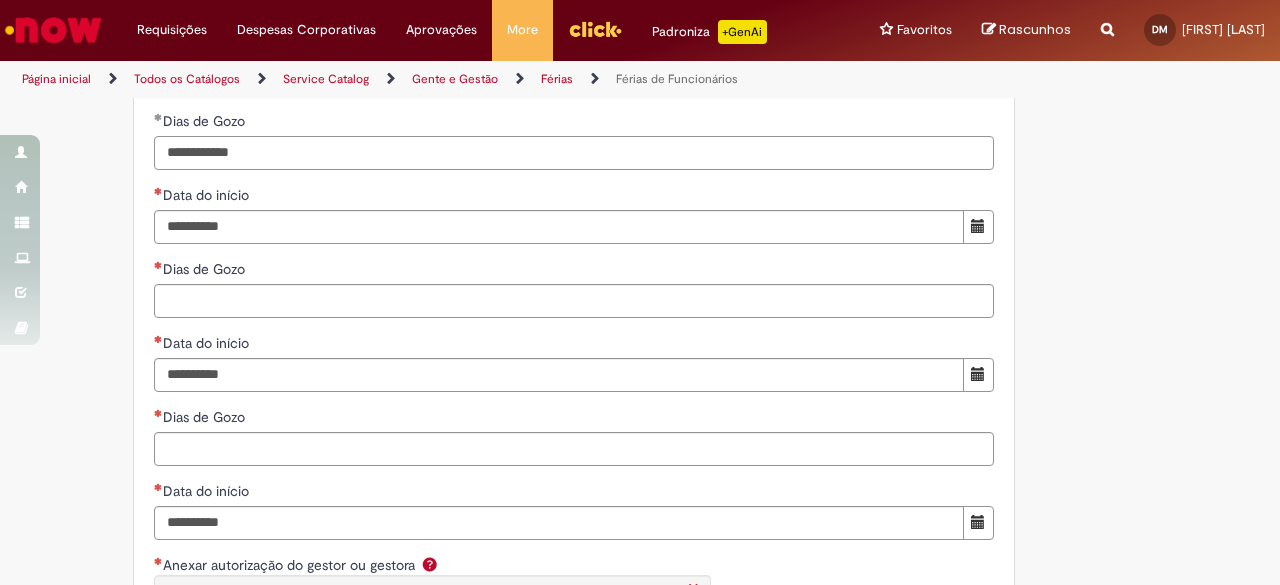 scroll, scrollTop: 2300, scrollLeft: 0, axis: vertical 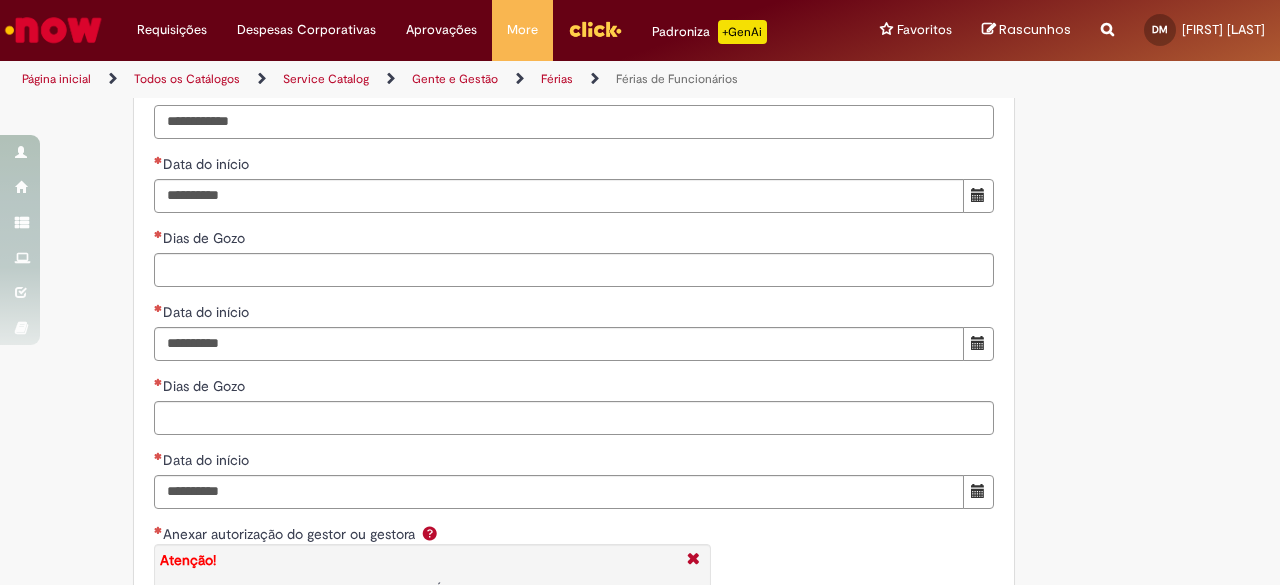type on "**********" 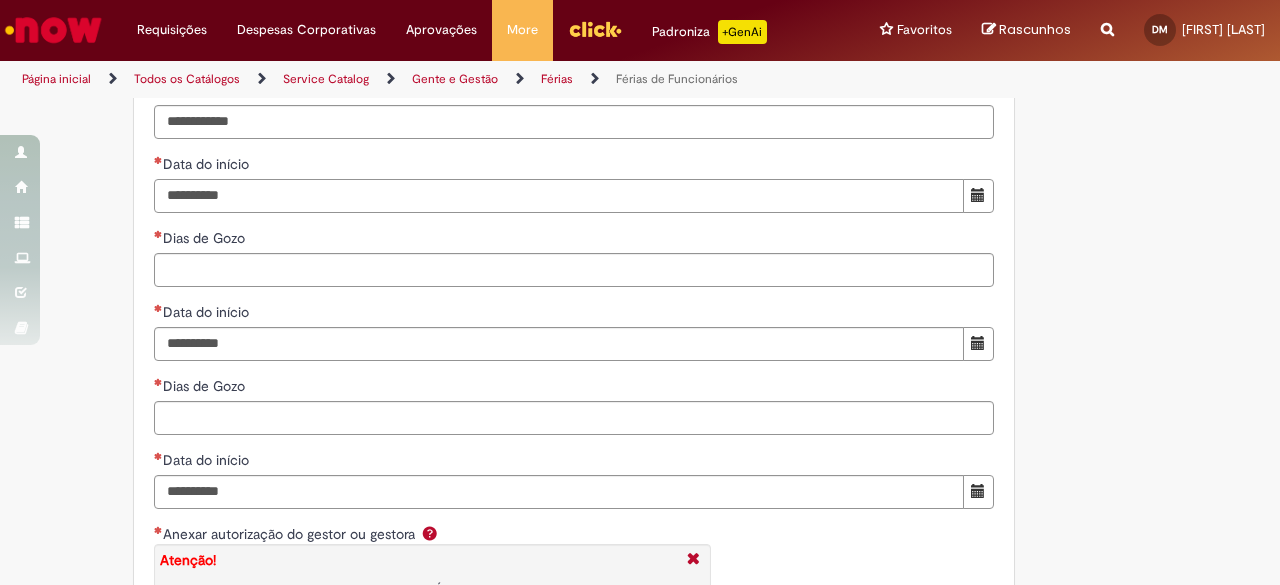 click on "Data do início" at bounding box center [559, 196] 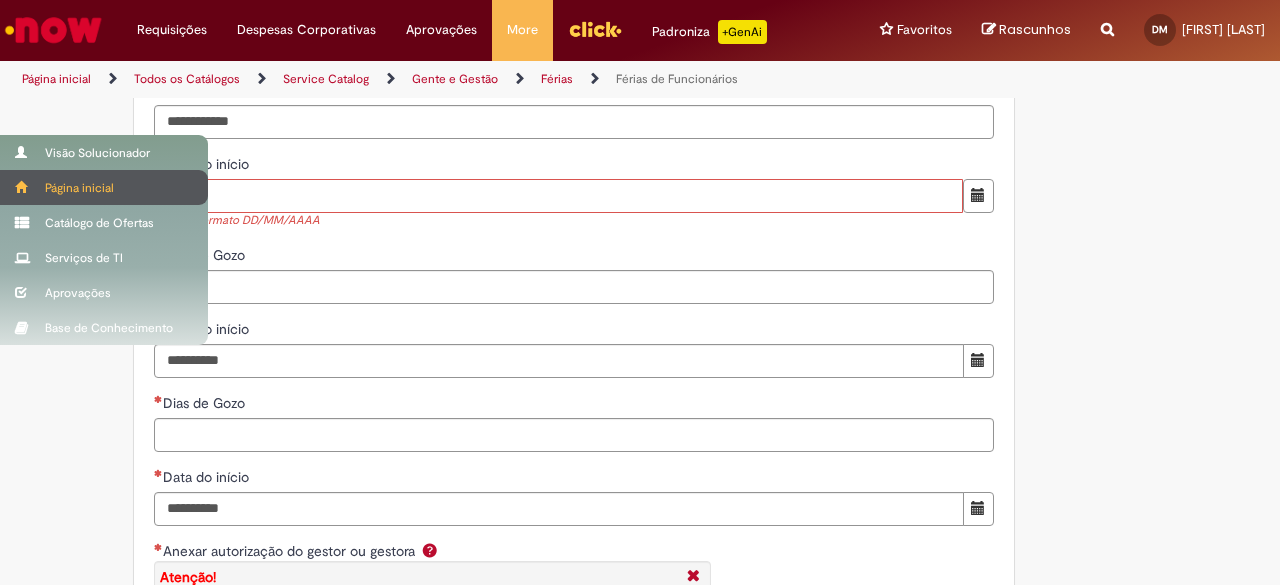 drag, startPoint x: 162, startPoint y: 216, endPoint x: 10, endPoint y: 198, distance: 153.06207 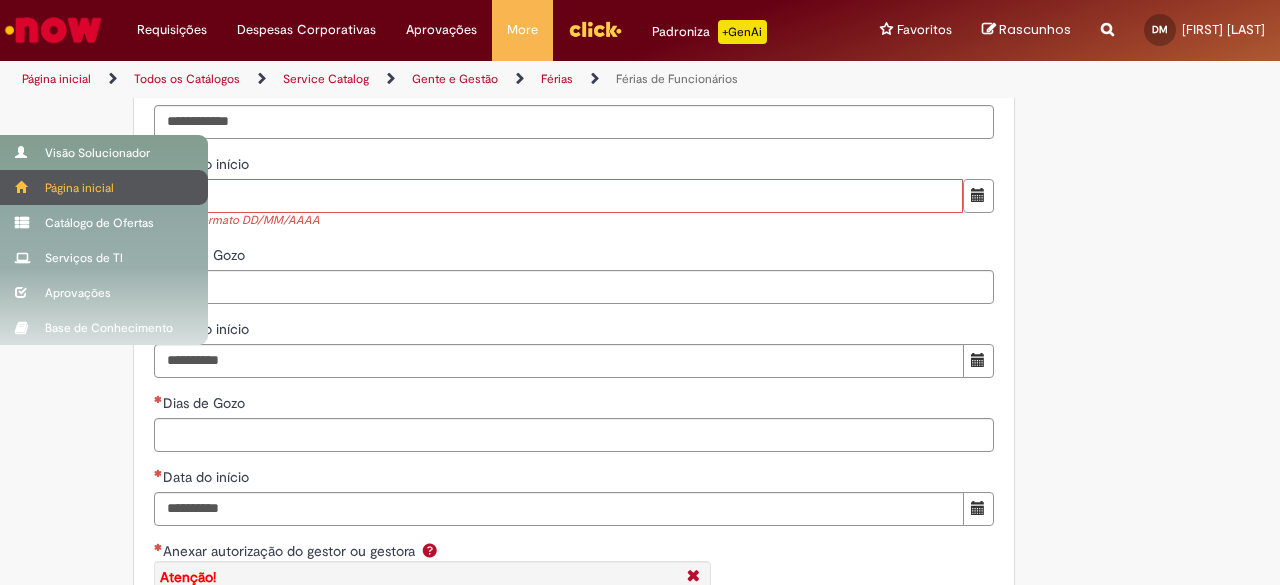 click on "Pular para o conteúdo da página
Requisições
Exibir Todas as Solicitações
Requisições
Exibir Todas as Solicitações
Despesas Corporativas
Minhas Despesas
Solicitar Adiantamento de Viagem
Solicitar Reembolso
Despesas Corporativas
Minhas Despesas
Solicitar Adiantamento de Viagem
Solicitar Reembolso
Aprovações
Exibir todas as aprovações
Aprovações
Exibir todas as aprovações
More
Minhas Pastas
Gestão de acessos
Solicitar Compra
Colabora
More
Minhas Pastas
Gestão de acessos
Solicitar Compra" at bounding box center (640, 292) 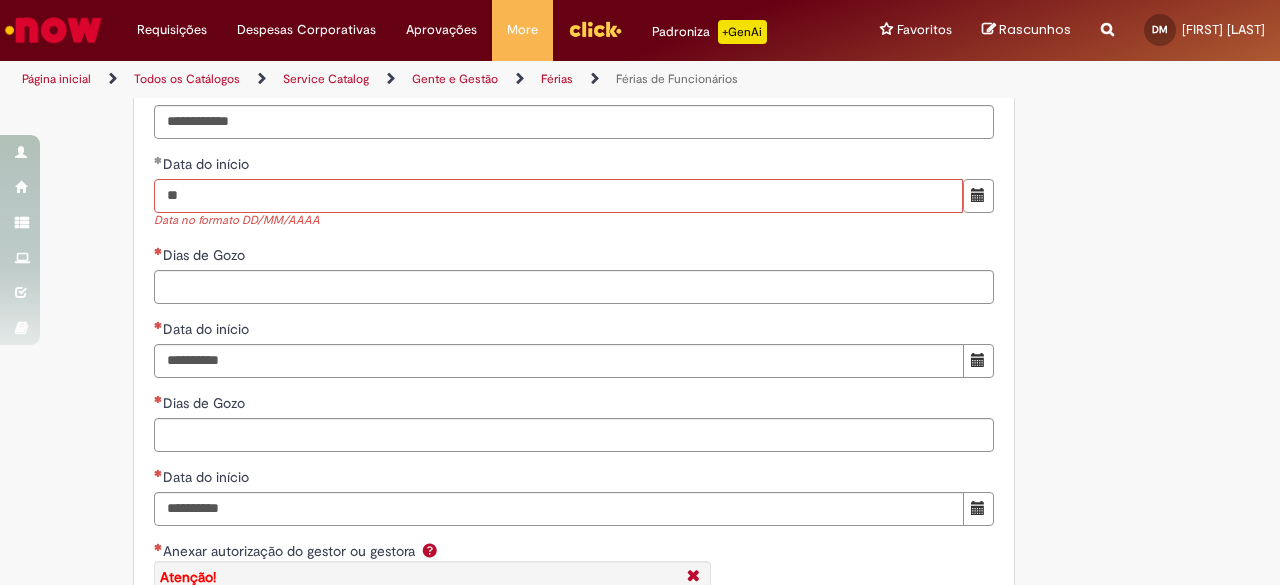 drag, startPoint x: 215, startPoint y: 221, endPoint x: 89, endPoint y: 214, distance: 126.1943 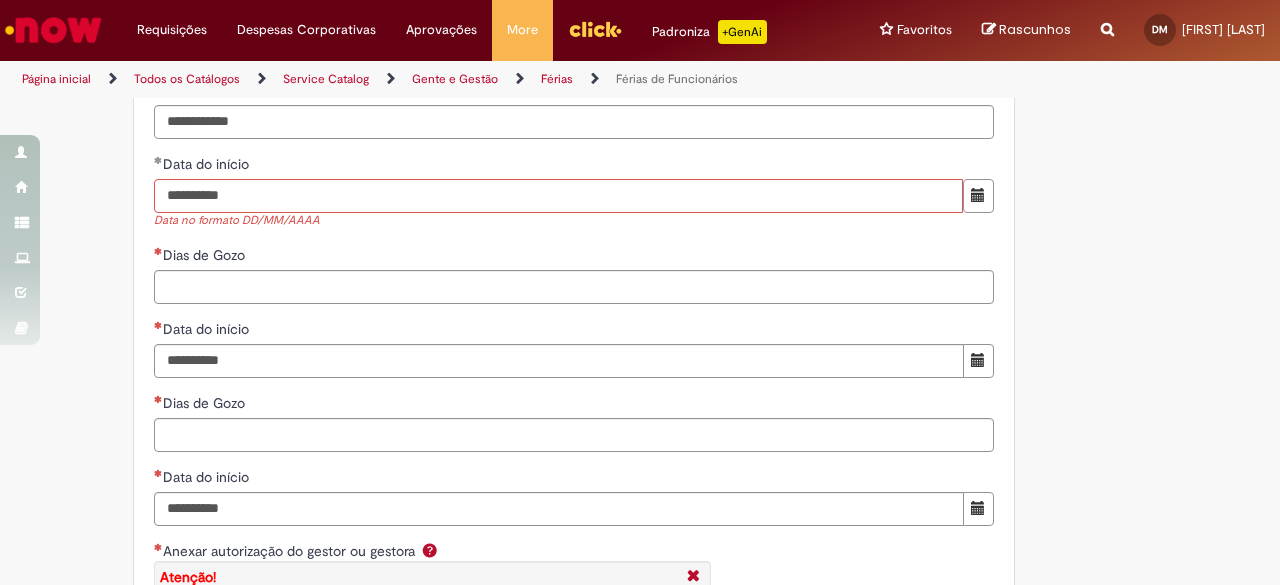 type on "**********" 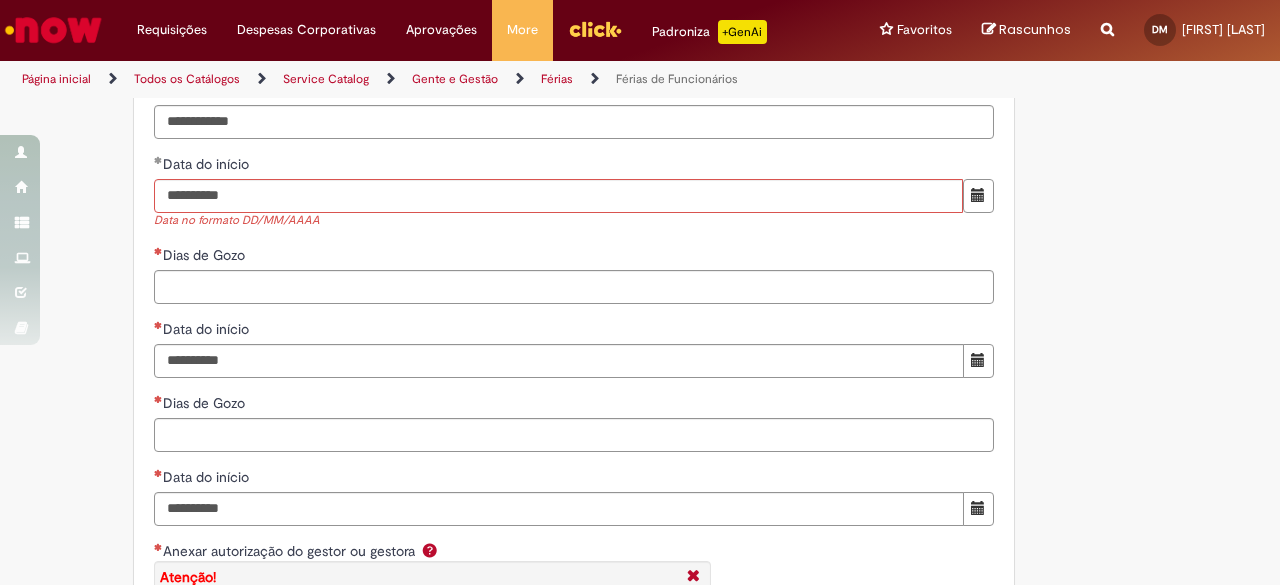 type 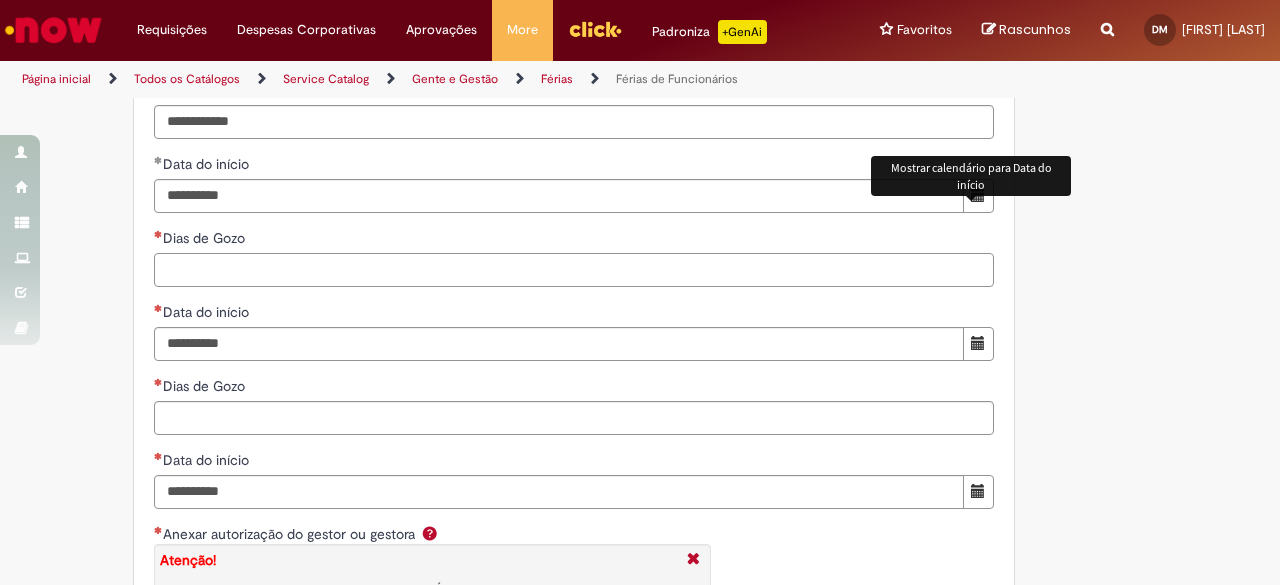 click on "Dias de Gozo" at bounding box center [574, 270] 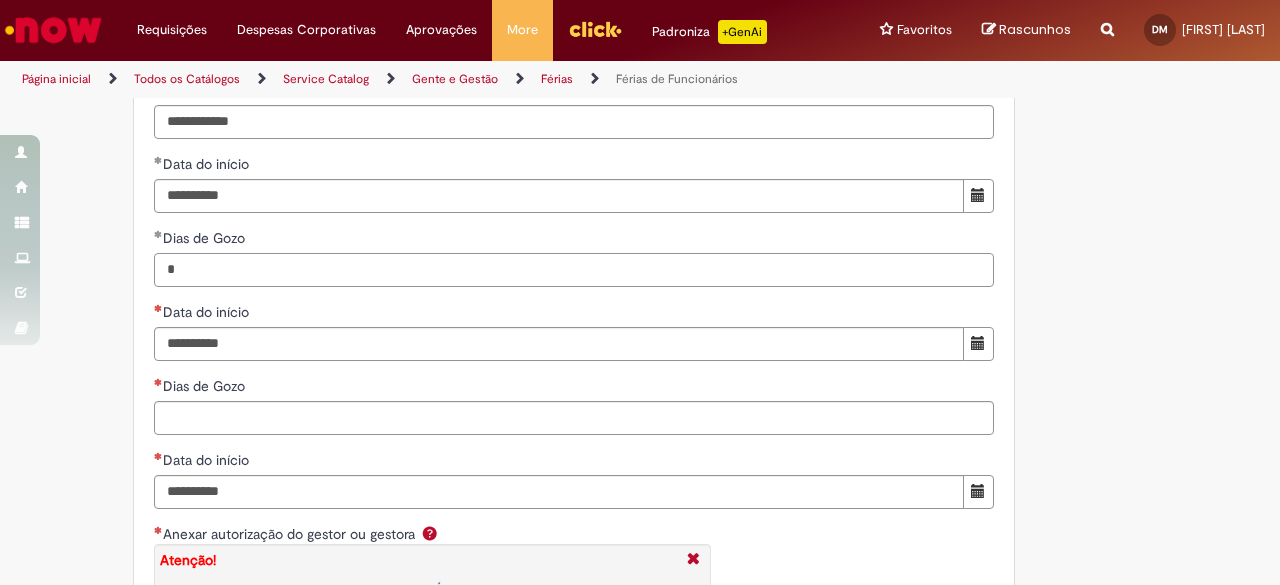 type on "*" 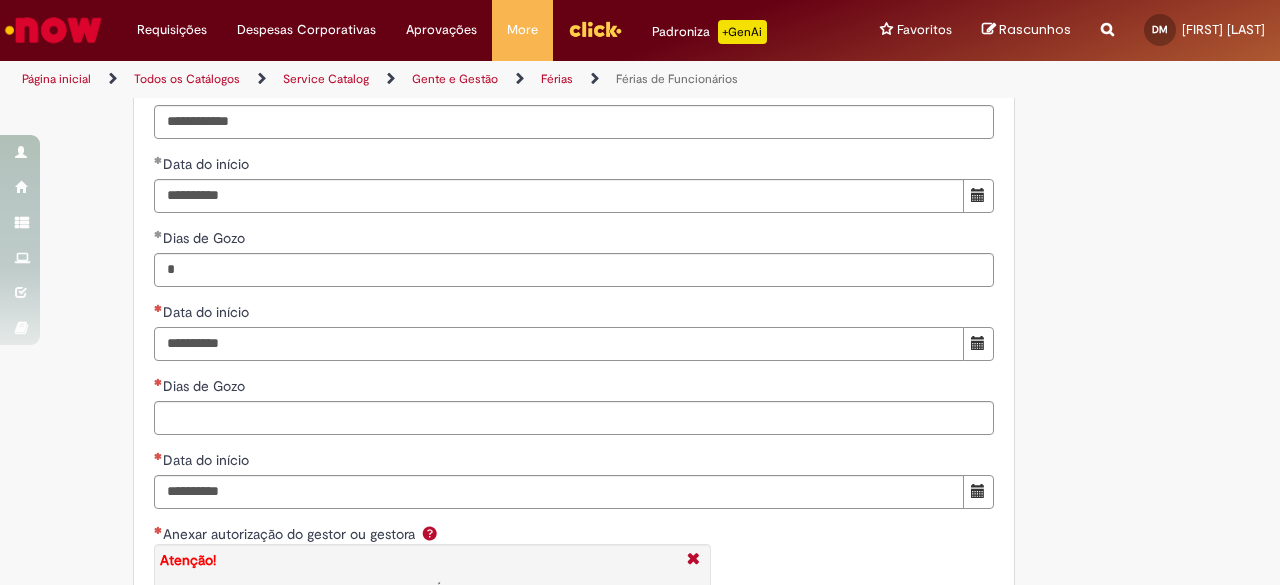 click on "Data do início" at bounding box center (559, 344) 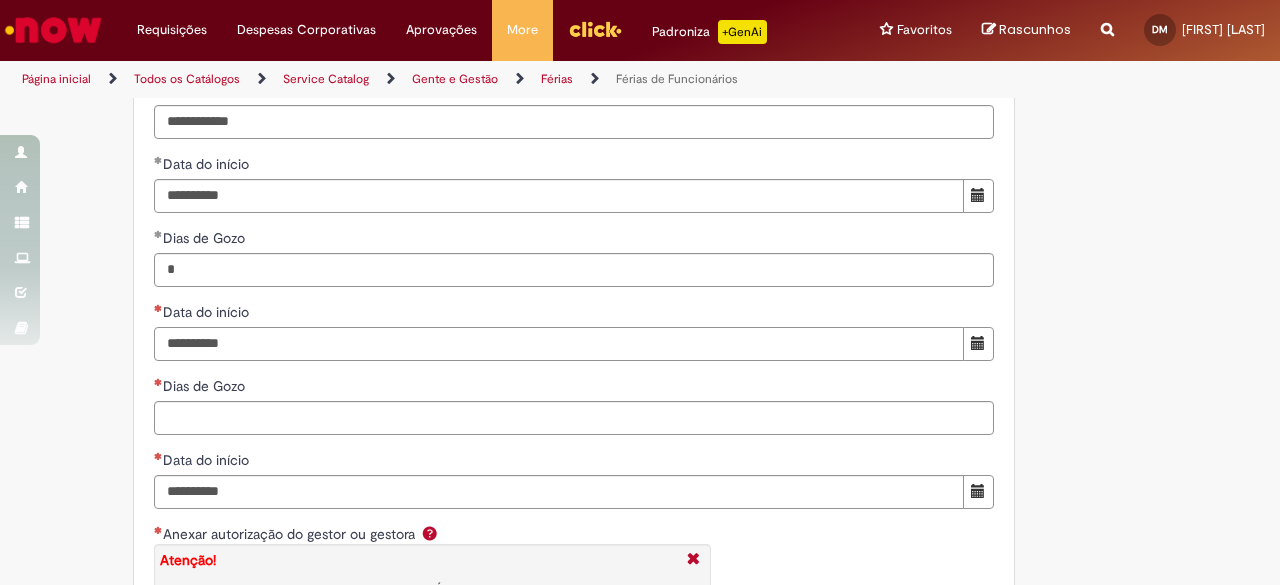 type on "**********" 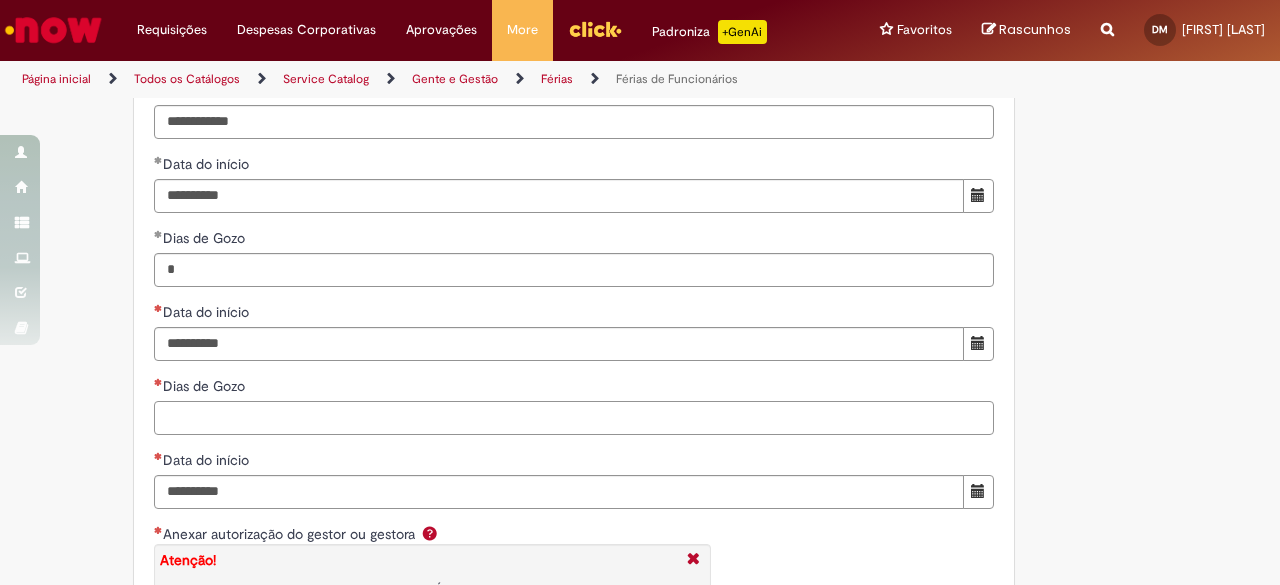 click on "Dias de Gozo" at bounding box center (574, 418) 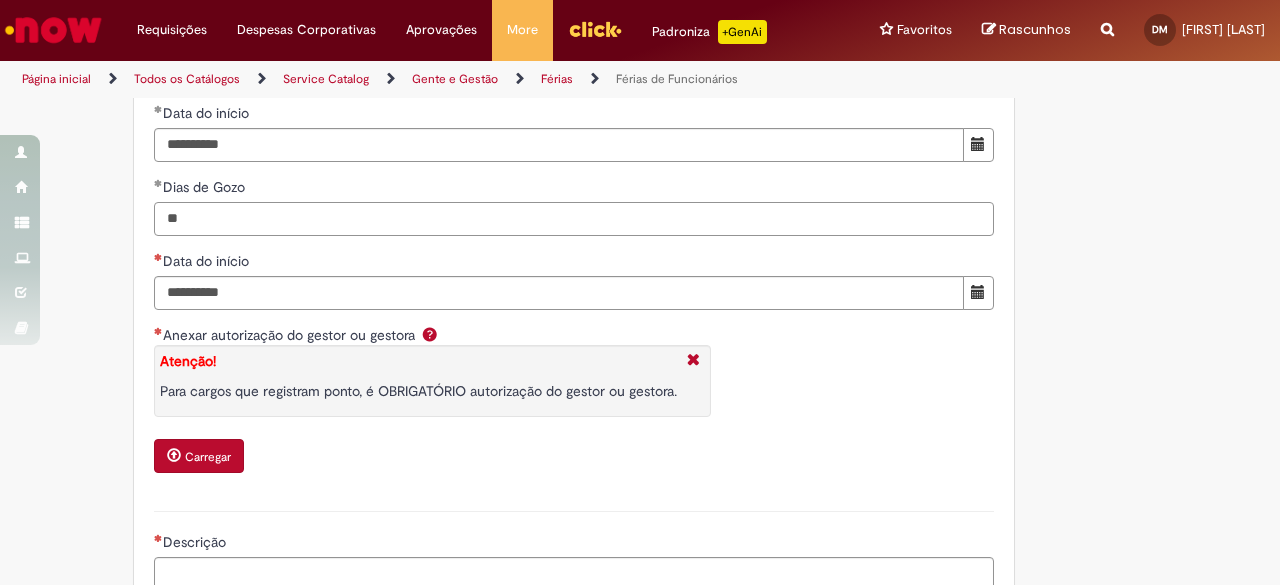 scroll, scrollTop: 2500, scrollLeft: 0, axis: vertical 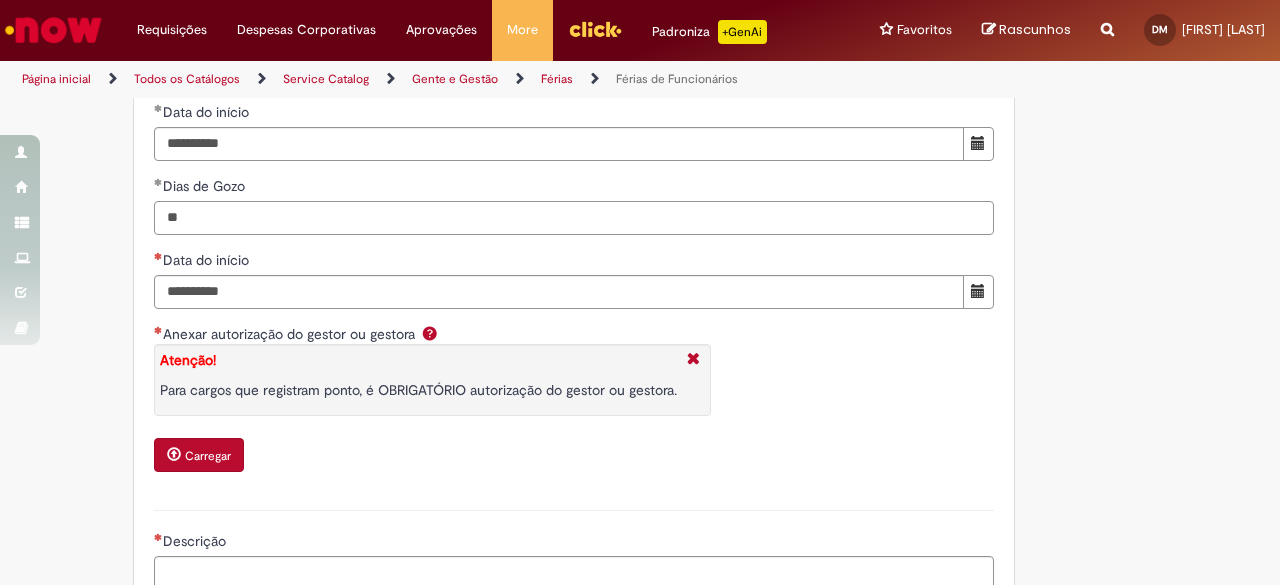 type on "**" 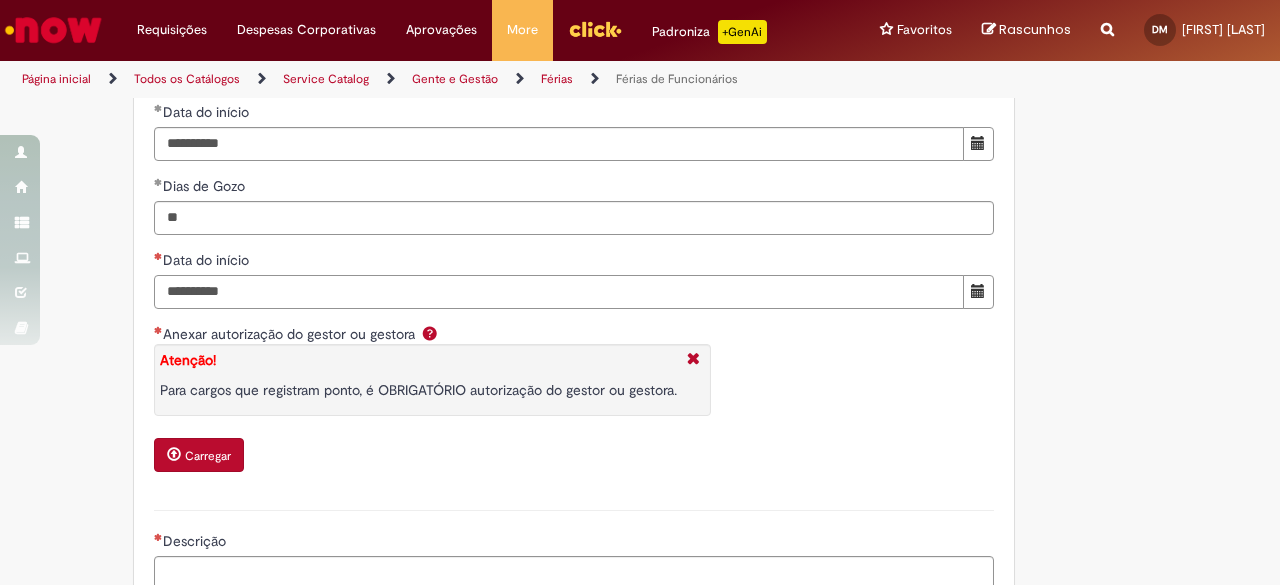 click on "Data do início" at bounding box center [559, 292] 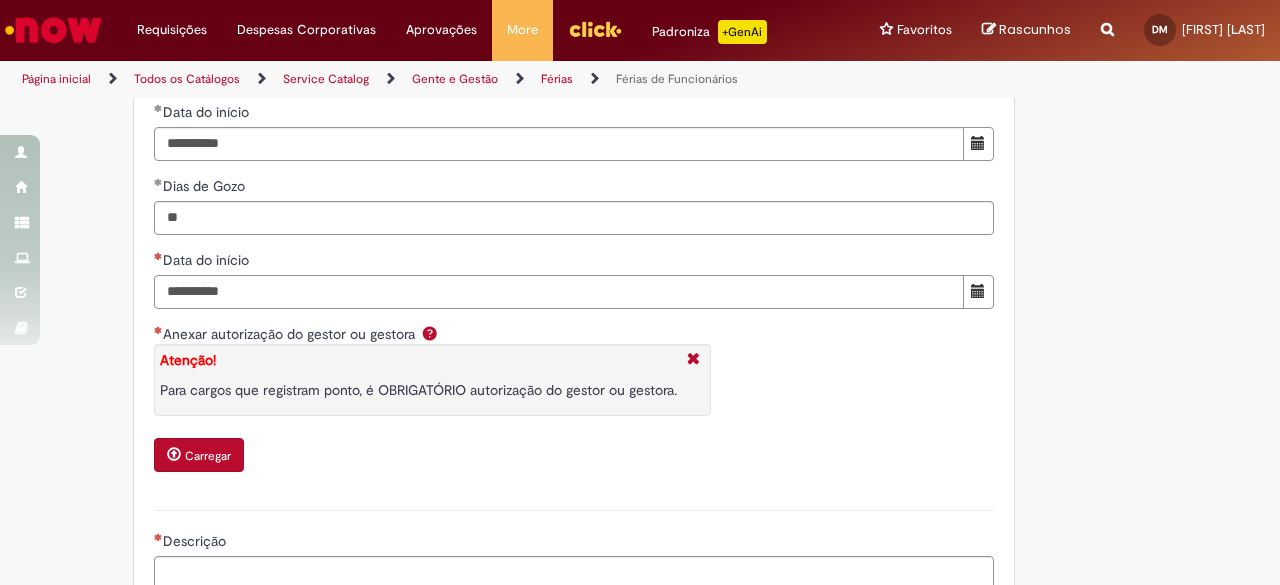 type on "**********" 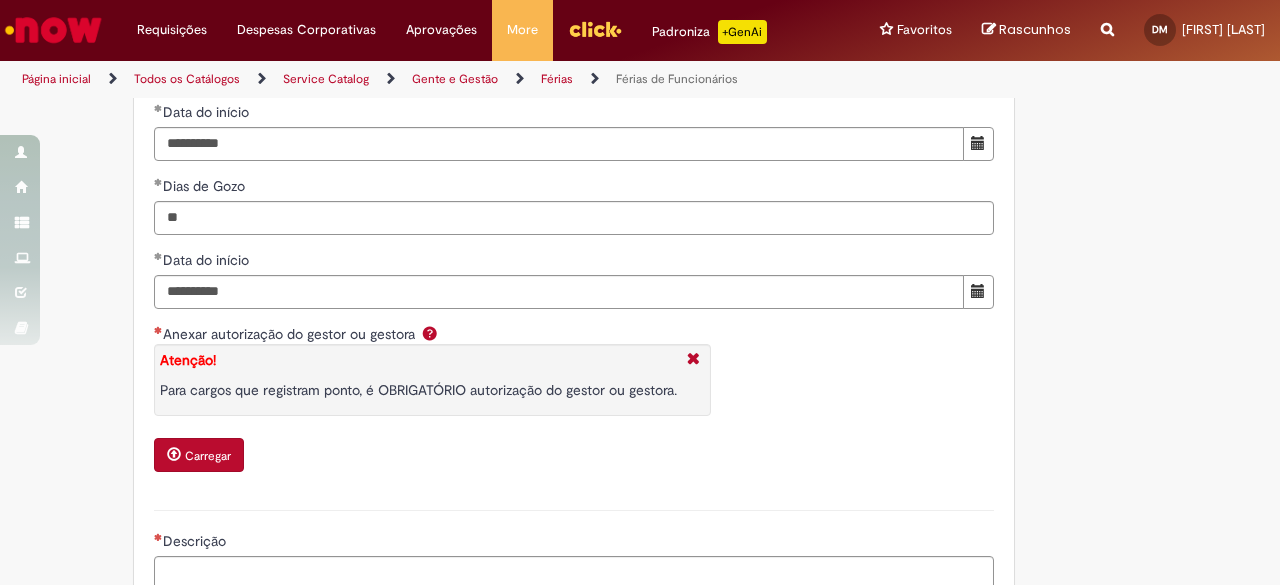 click on "**********" at bounding box center (574, -268) 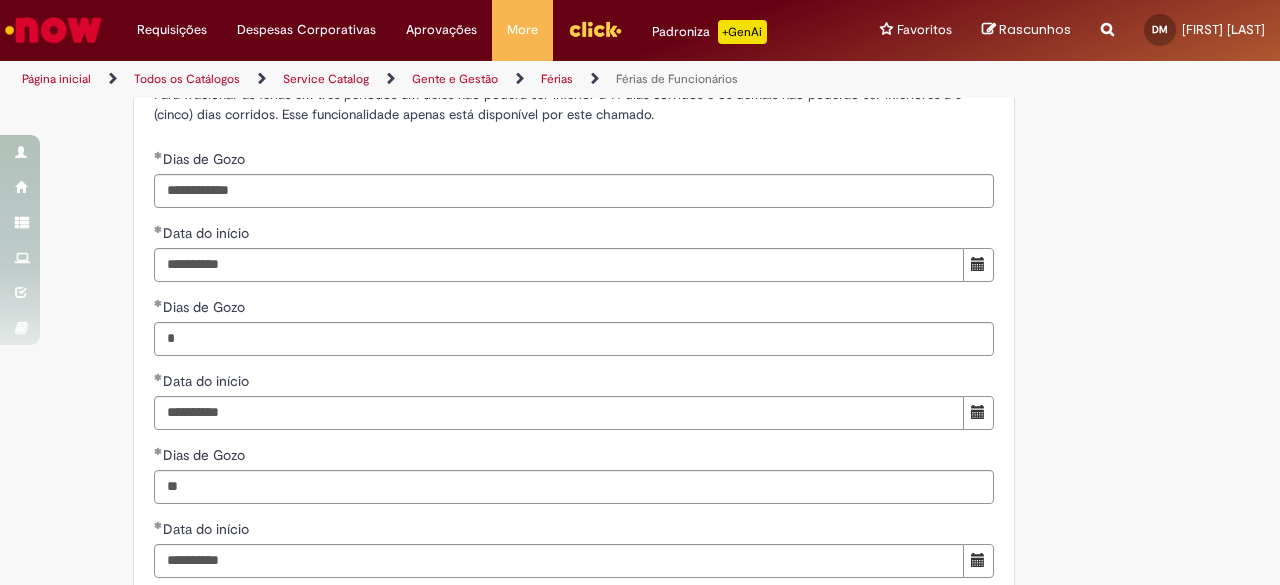 scroll, scrollTop: 2200, scrollLeft: 0, axis: vertical 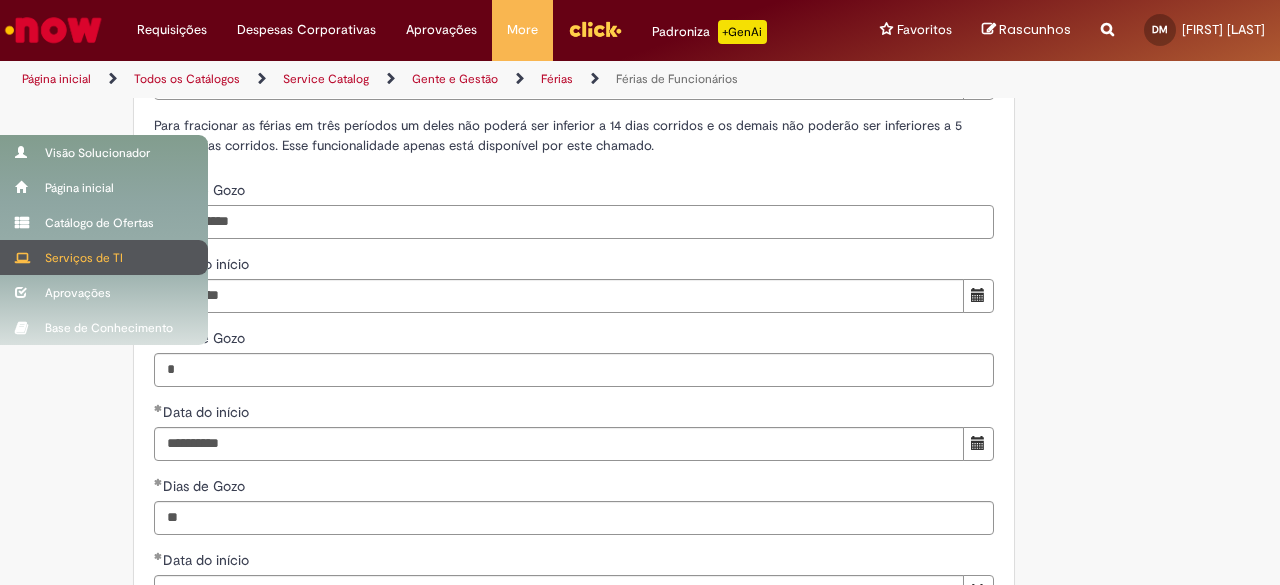 drag, startPoint x: 364, startPoint y: 257, endPoint x: 10, endPoint y: 262, distance: 354.0353 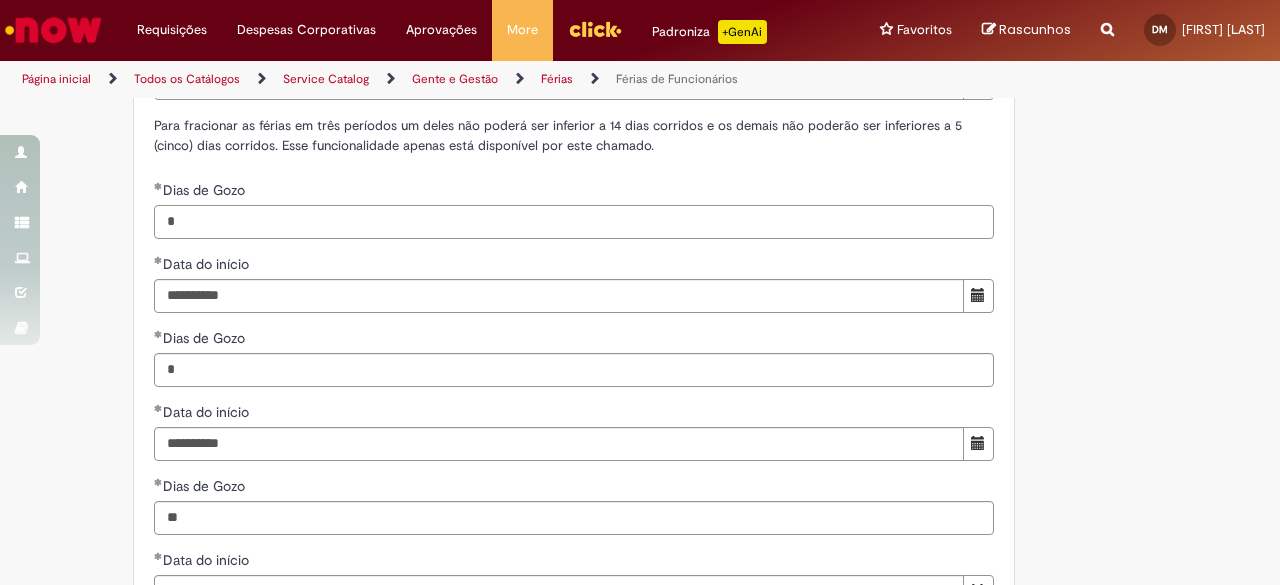 type on "*" 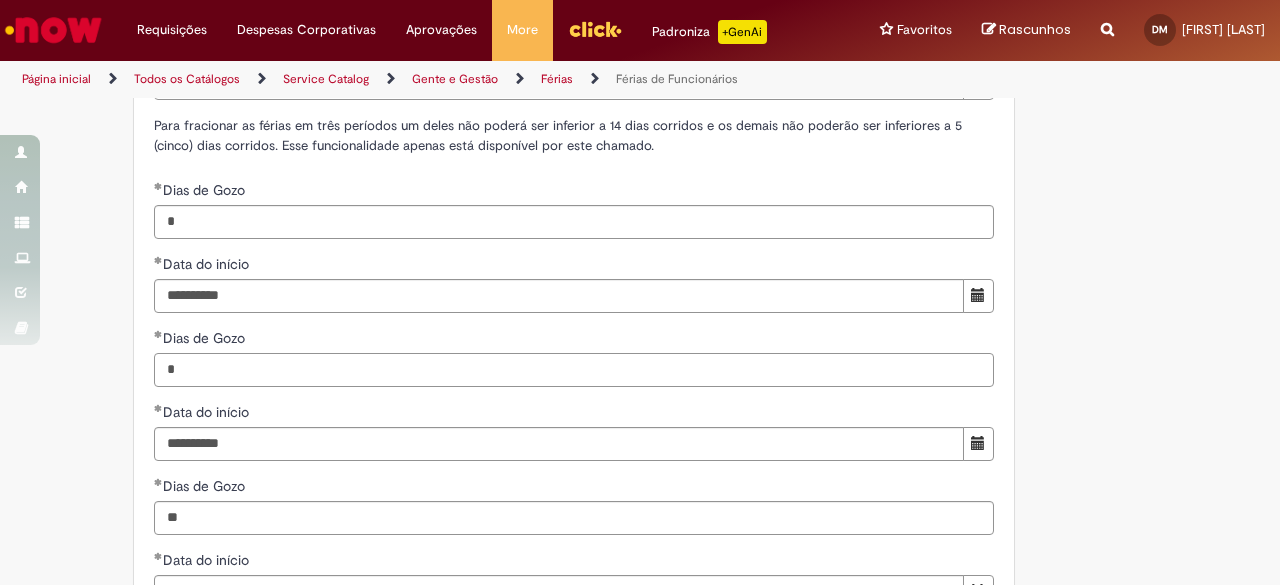 drag, startPoint x: 212, startPoint y: 391, endPoint x: 73, endPoint y: 387, distance: 139.05754 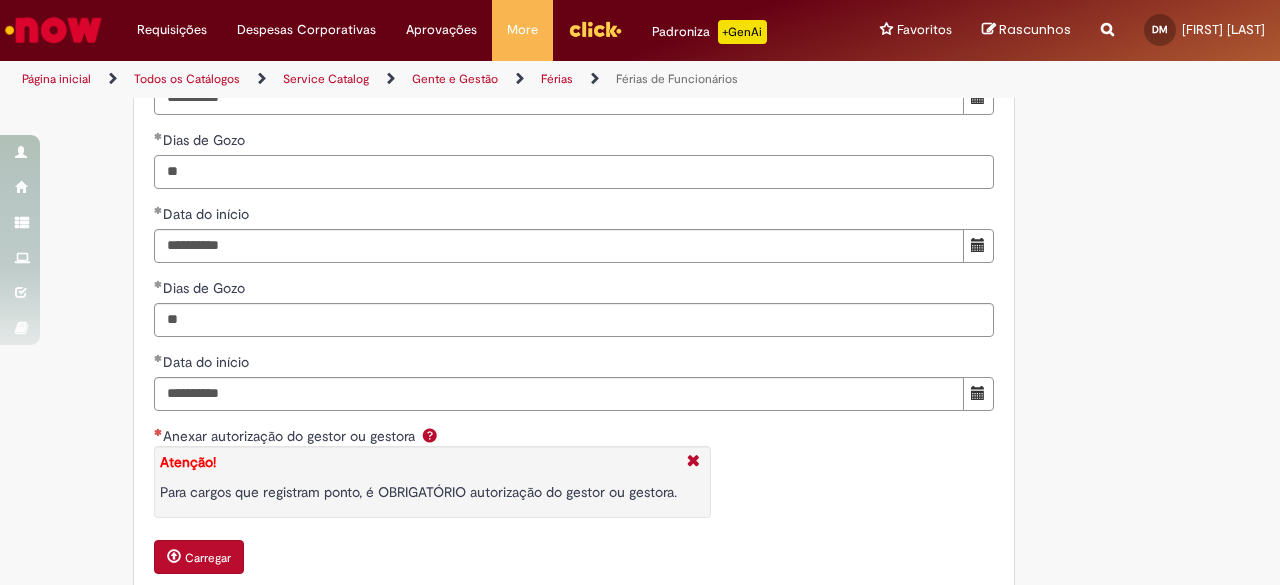scroll, scrollTop: 2400, scrollLeft: 0, axis: vertical 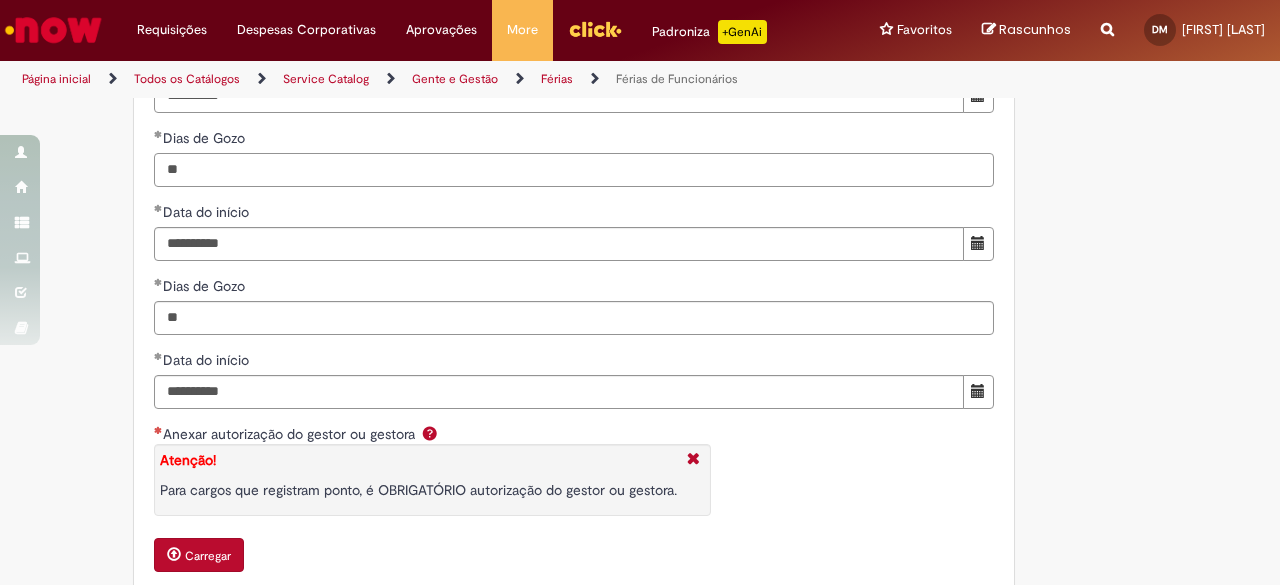 type on "**" 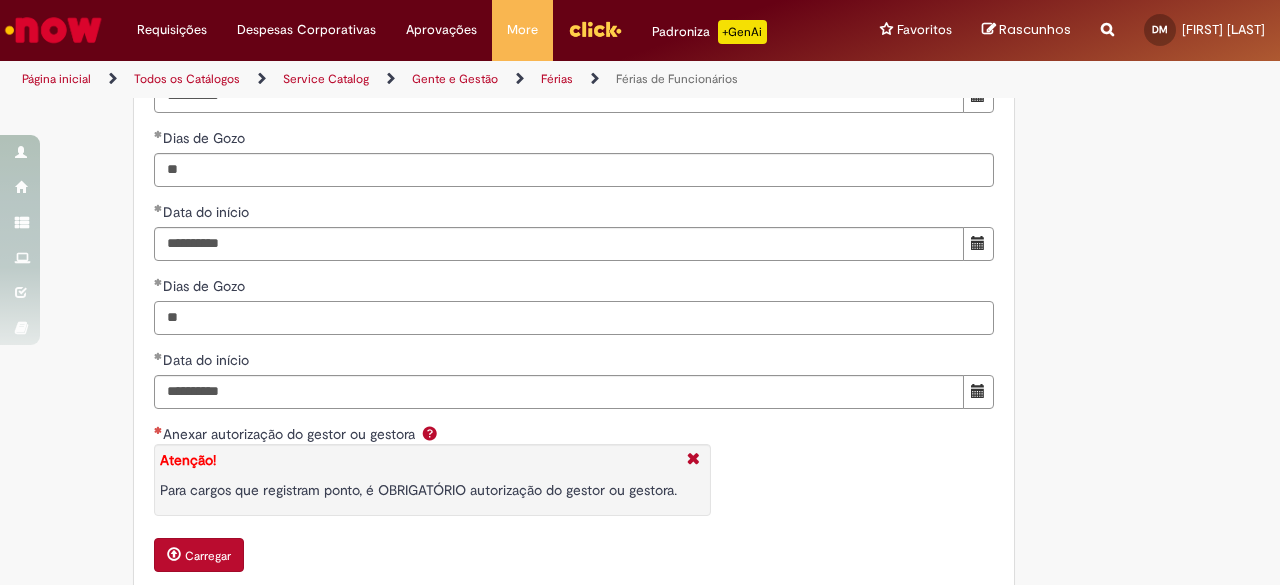 drag, startPoint x: 195, startPoint y: 349, endPoint x: 65, endPoint y: 350, distance: 130.00385 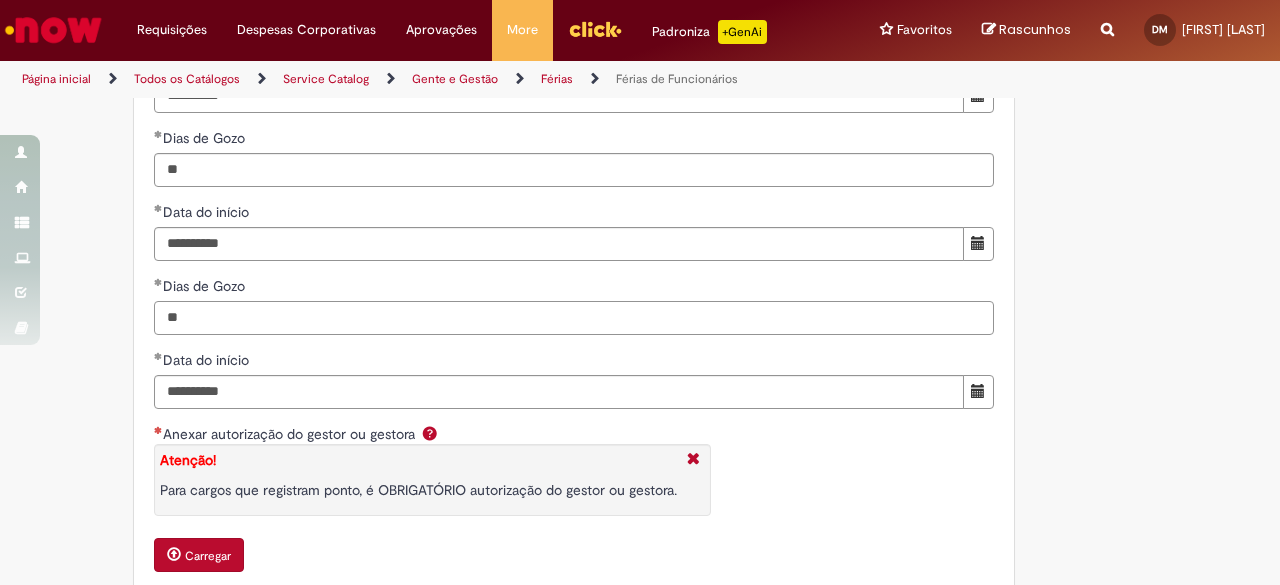 type on "**" 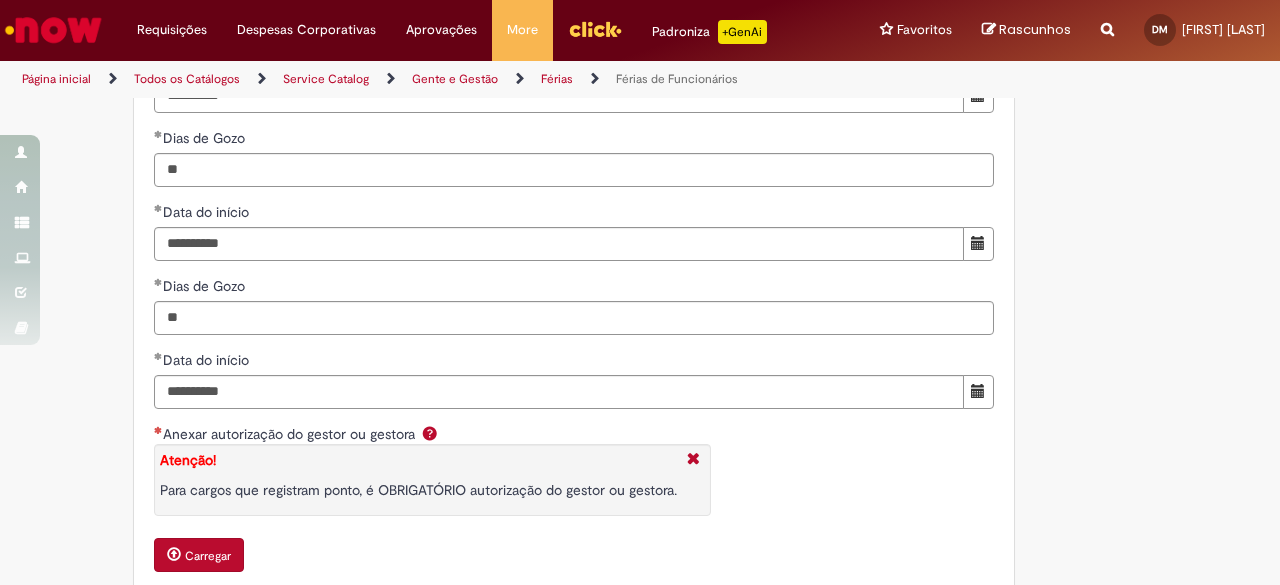 click on "Adicionar a Favoritos
Férias de Funcionários
Oferta destinada para esclarecimento de dúvidas e inclusões/exceções/cancelamentos de férias por exceções.
Utilize esta oferta:
Para ajustar, cancelar ou incluir férias com menos de 35 dias para o início;
Para fracionar suas férias em 03 períodos (se elegível);
Caso Click apresente alguma instabilidade no serviço de Férias que, mesmo após você abrir um  incidente  (e tiver evidência do número), não for corrigido por completo ou  em tempo de ajustar no próprio sistema;
> Para incluir, alterar ou cancelar Férias dentro do prazo de 35 dias de antecedência, é só acessar  Portal Click  > Você > Férias; > Para acessar a Diretriz de Férias, basta  clicar aqui
> Ficou com dúvidas sobre Férias via Termo? É só acessar a   FAQ – Fluxo de alteração de férias por exceção no Click  ou abrir chamado na oferta  ." at bounding box center [542, -596] 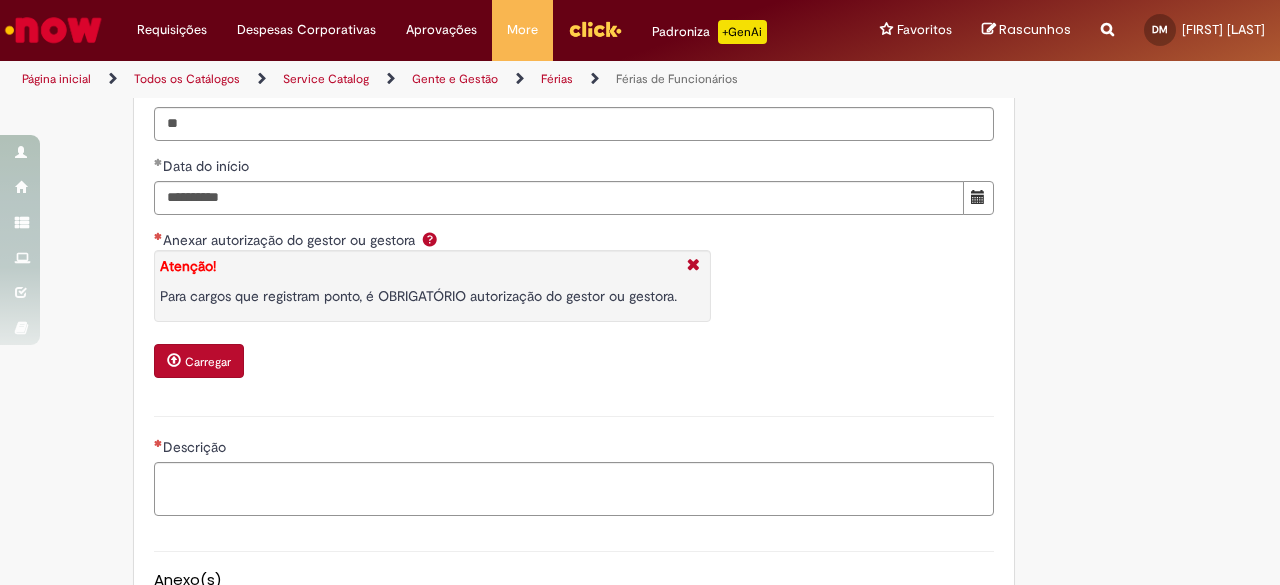 scroll, scrollTop: 2600, scrollLeft: 0, axis: vertical 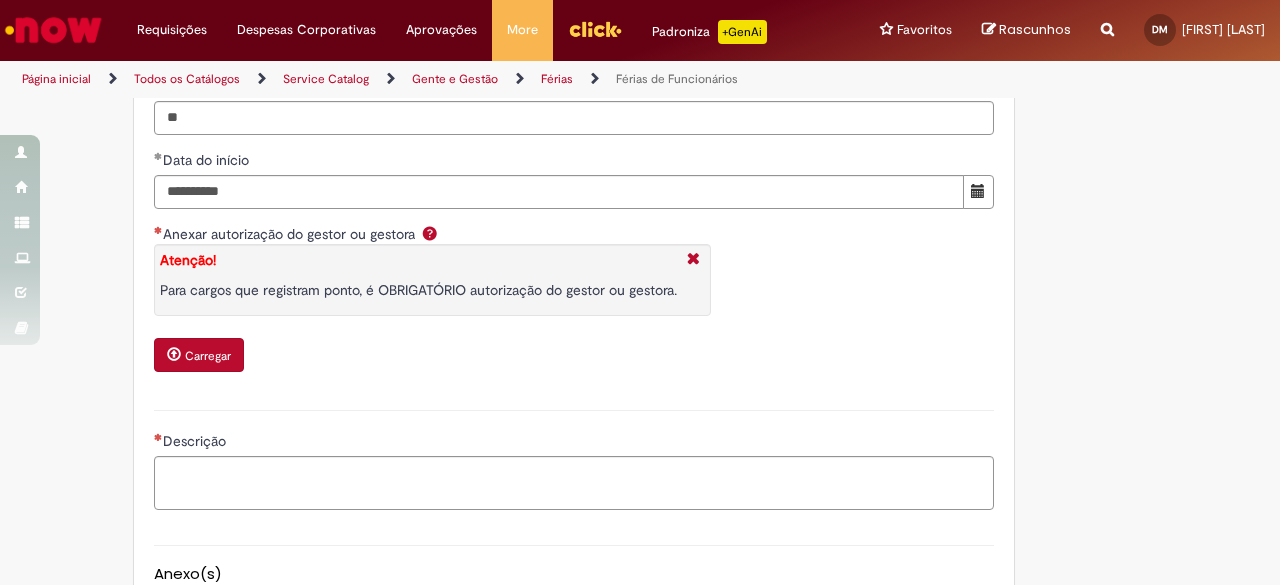 click on "Carregar" at bounding box center [208, 356] 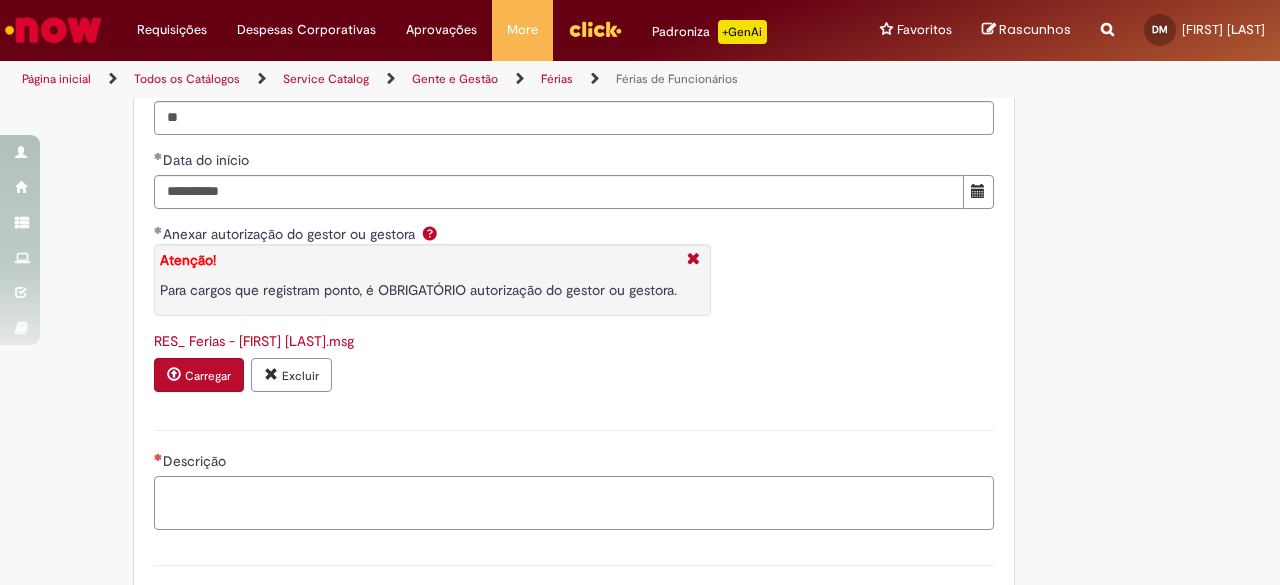 click on "Descrição" at bounding box center (574, 502) 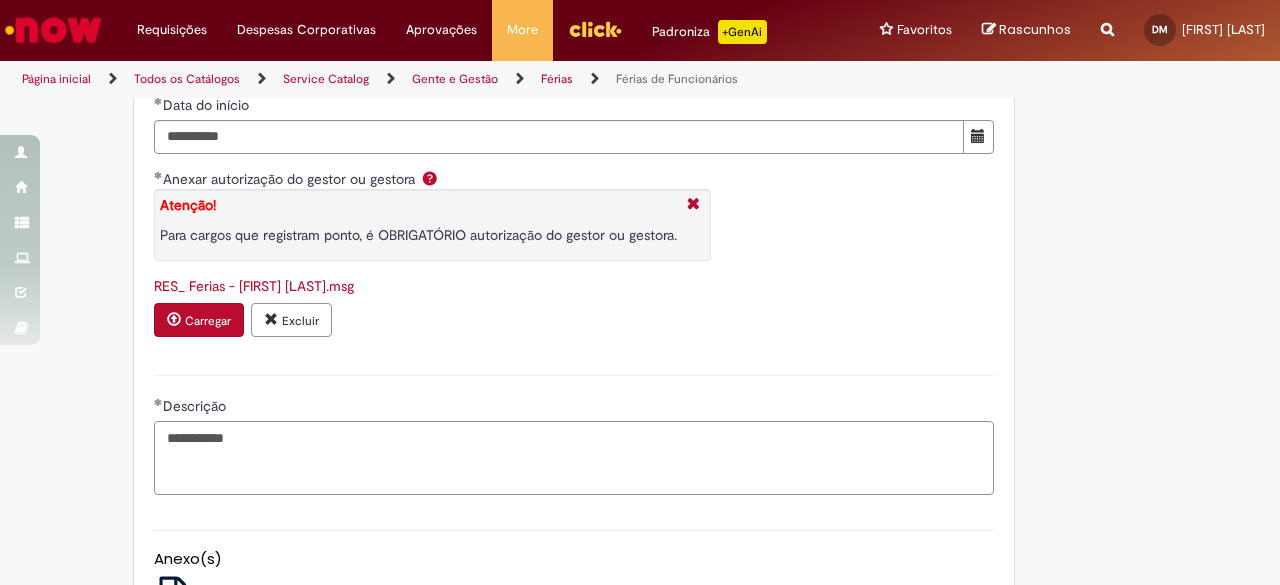 scroll, scrollTop: 2700, scrollLeft: 0, axis: vertical 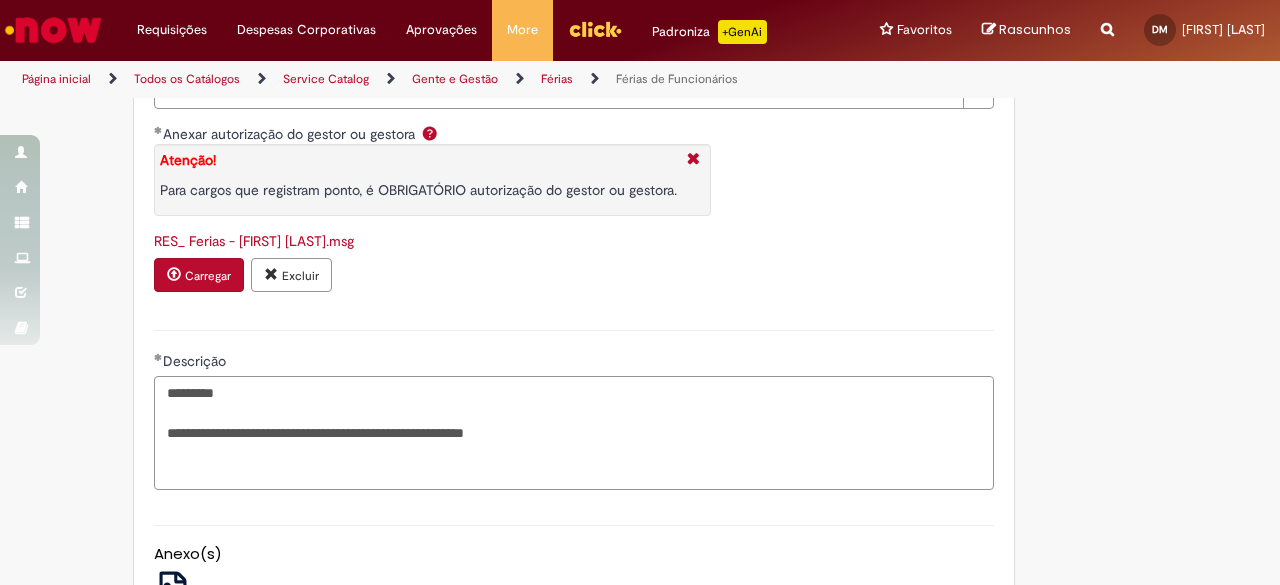 click on "**********" at bounding box center (574, 432) 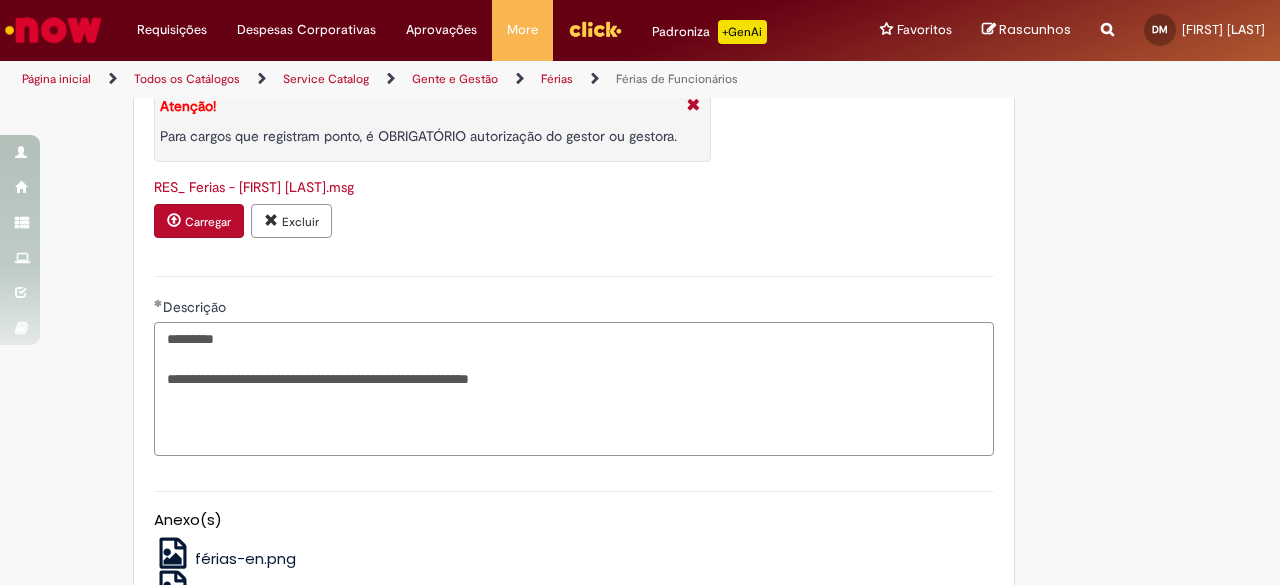 scroll, scrollTop: 2800, scrollLeft: 0, axis: vertical 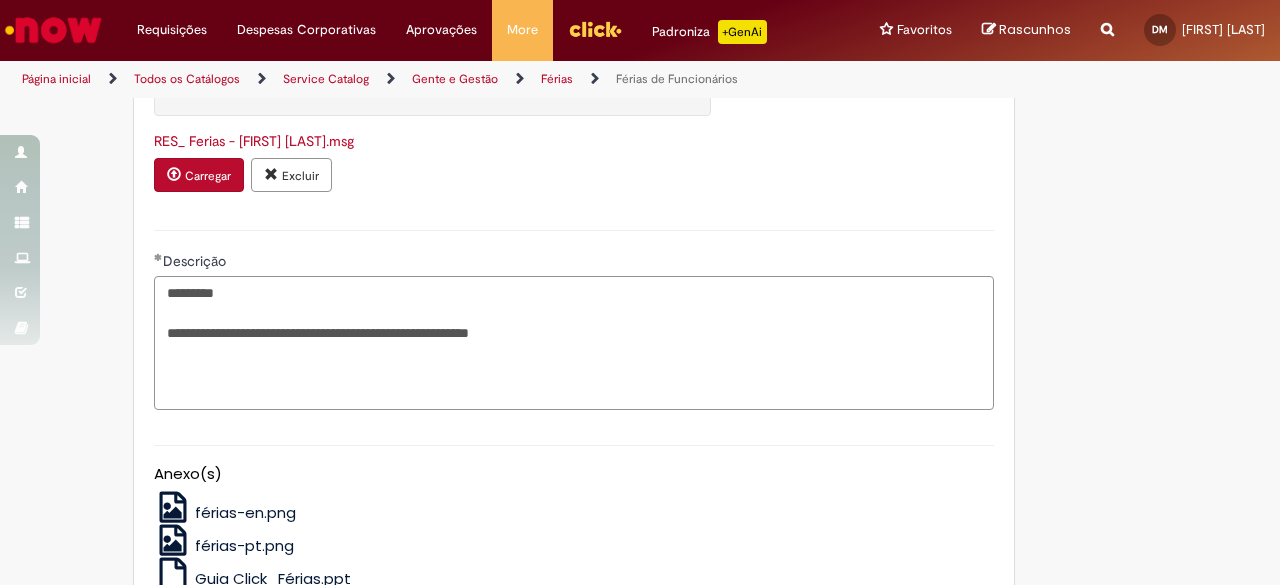 click on "**********" at bounding box center (574, 342) 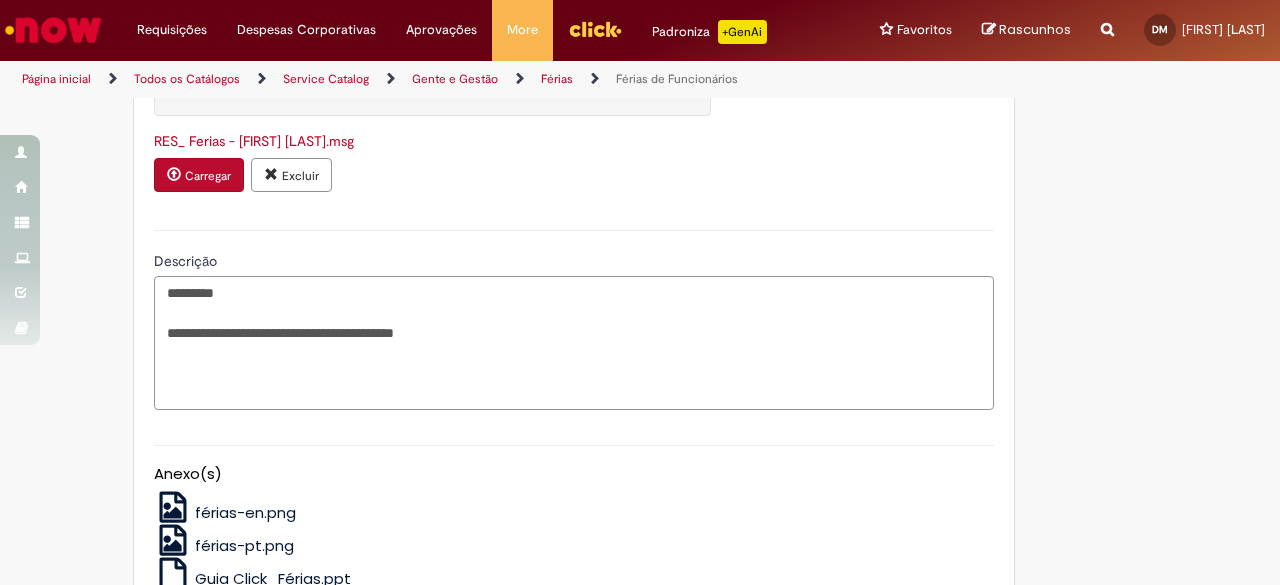 click on "**********" at bounding box center [574, 342] 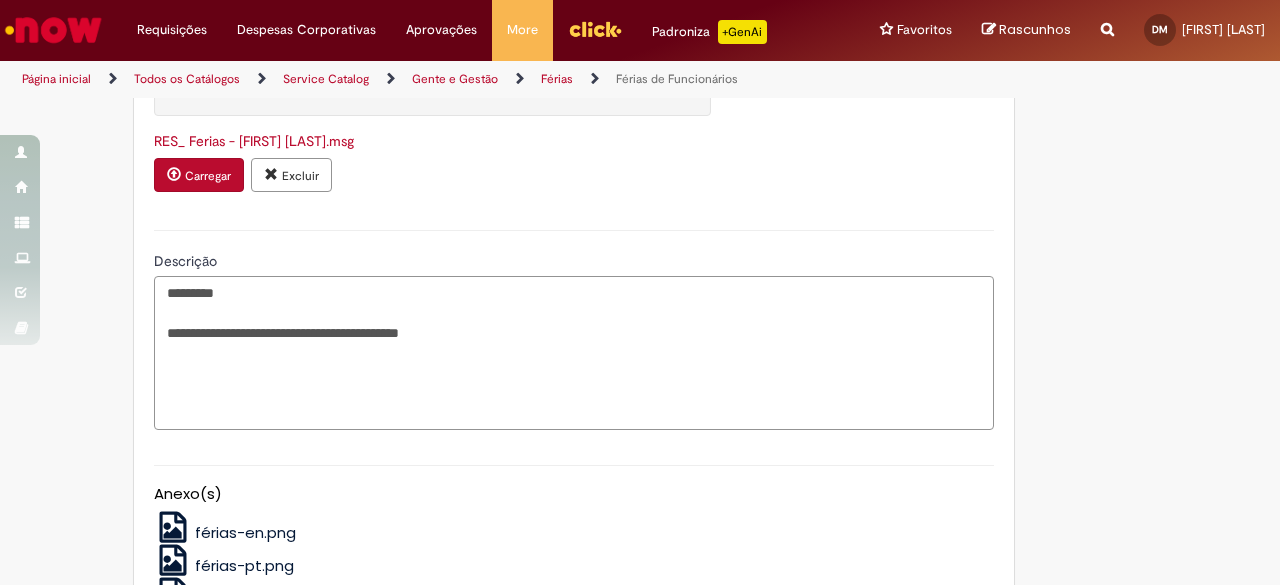 paste on "**********" 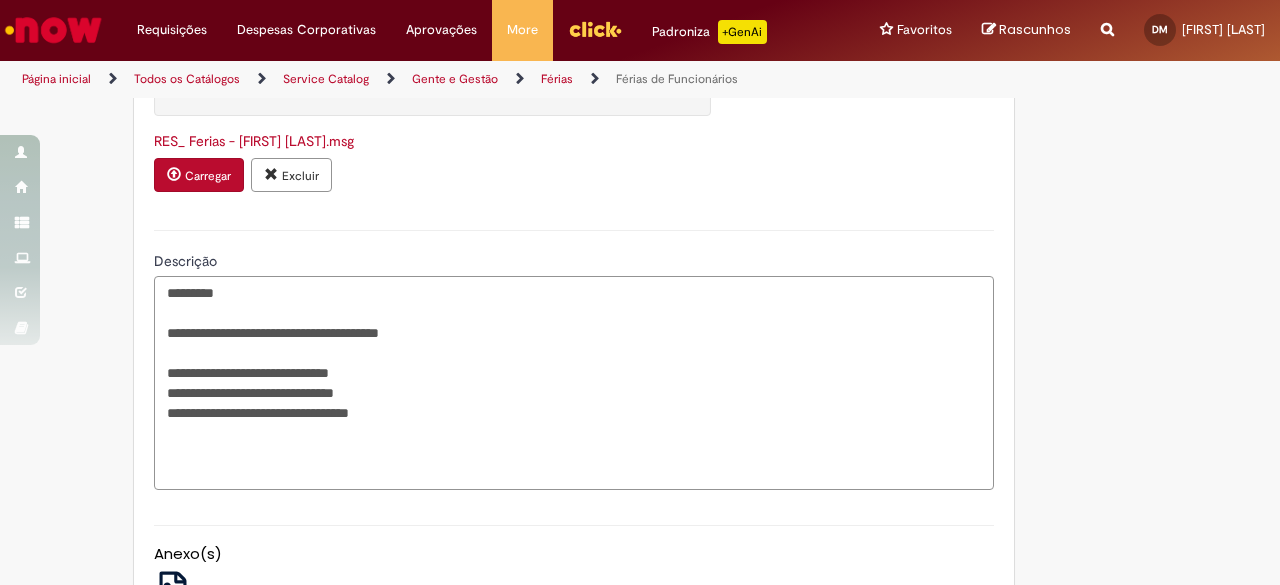 click on "**********" at bounding box center (574, 382) 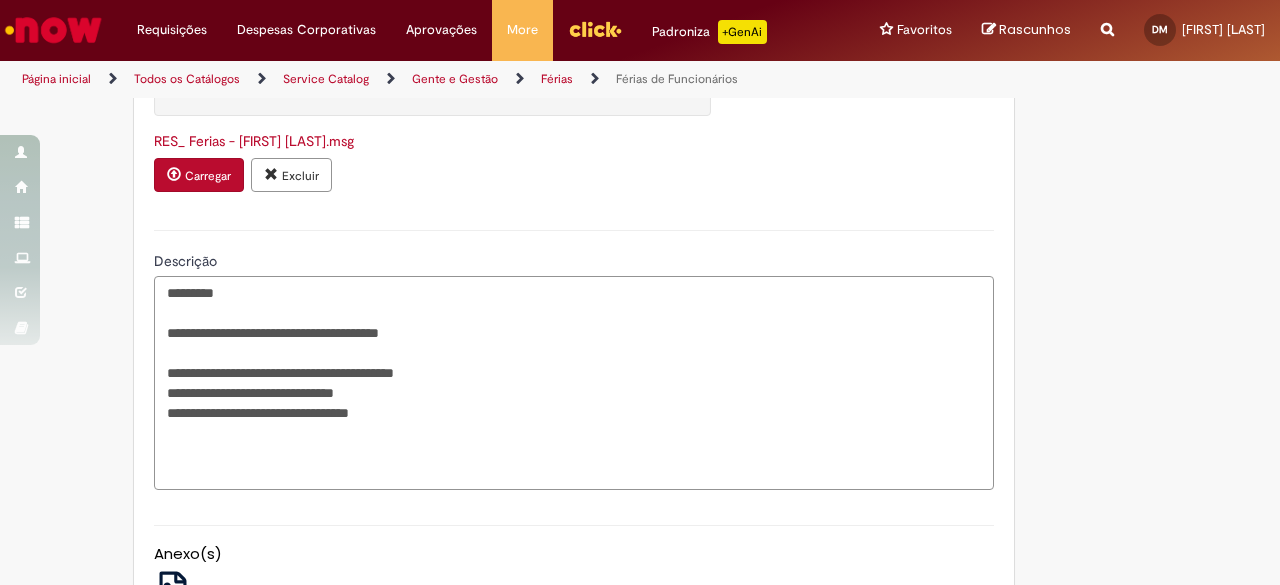 click on "**********" at bounding box center (574, 382) 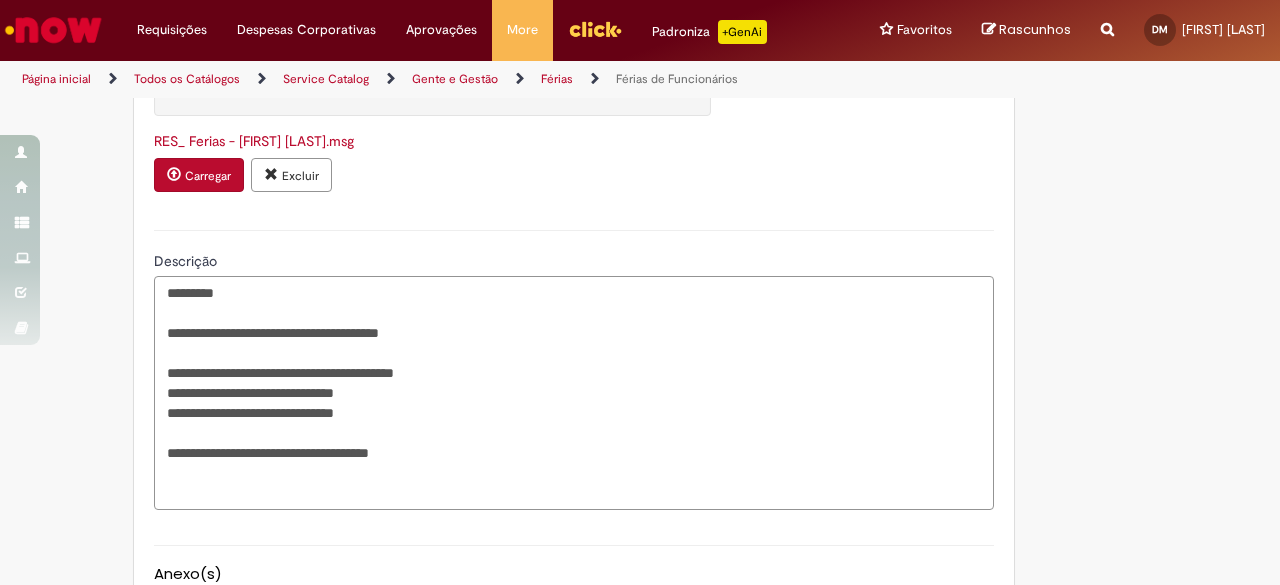 drag, startPoint x: 392, startPoint y: 407, endPoint x: 214, endPoint y: 393, distance: 178.54971 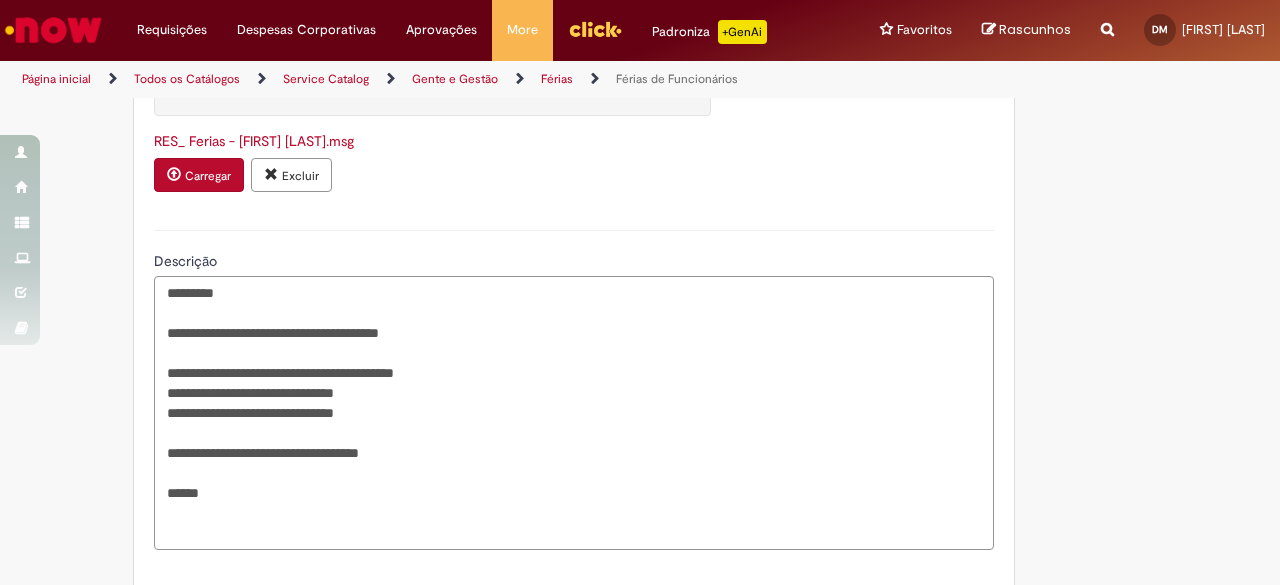 paste on "**********" 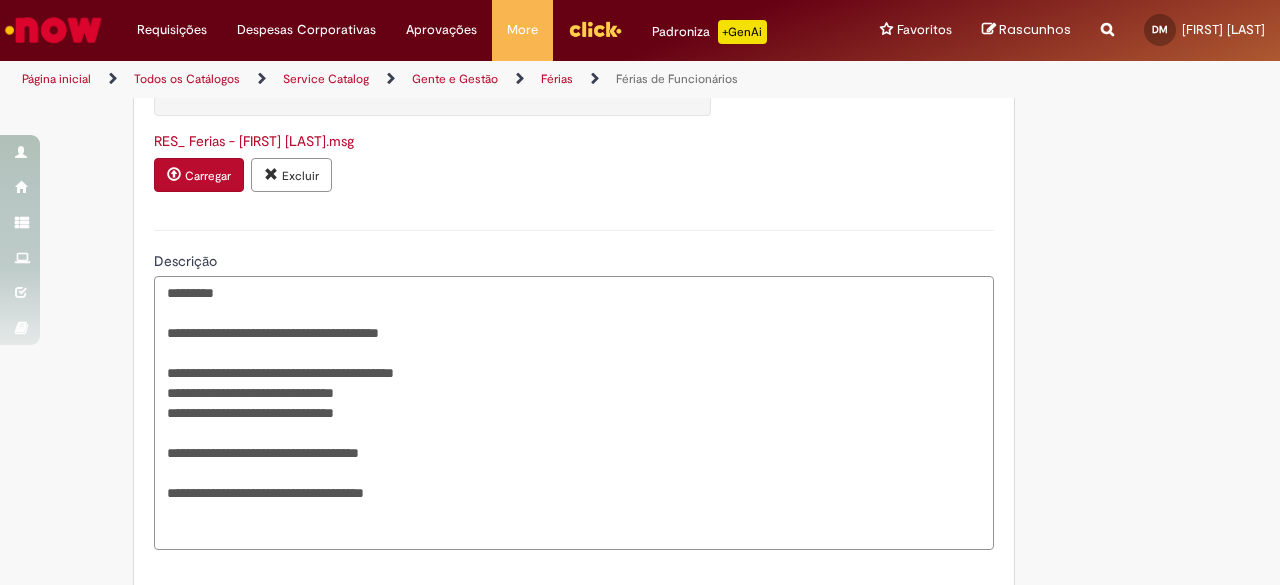 drag, startPoint x: 350, startPoint y: 519, endPoint x: 464, endPoint y: 513, distance: 114.15778 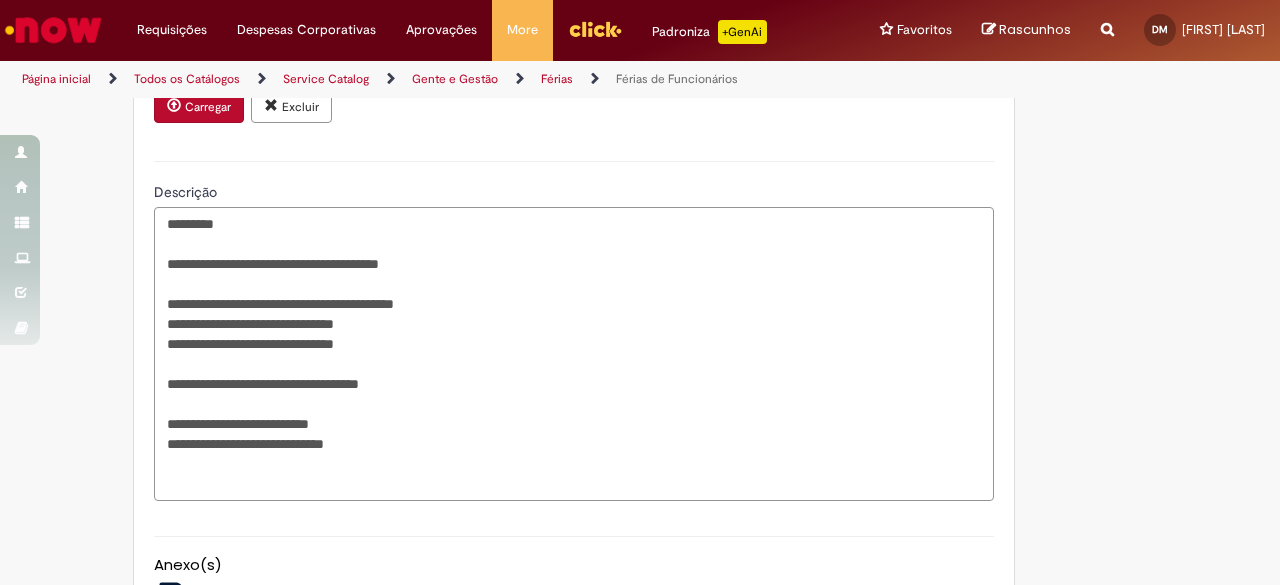 scroll, scrollTop: 2900, scrollLeft: 0, axis: vertical 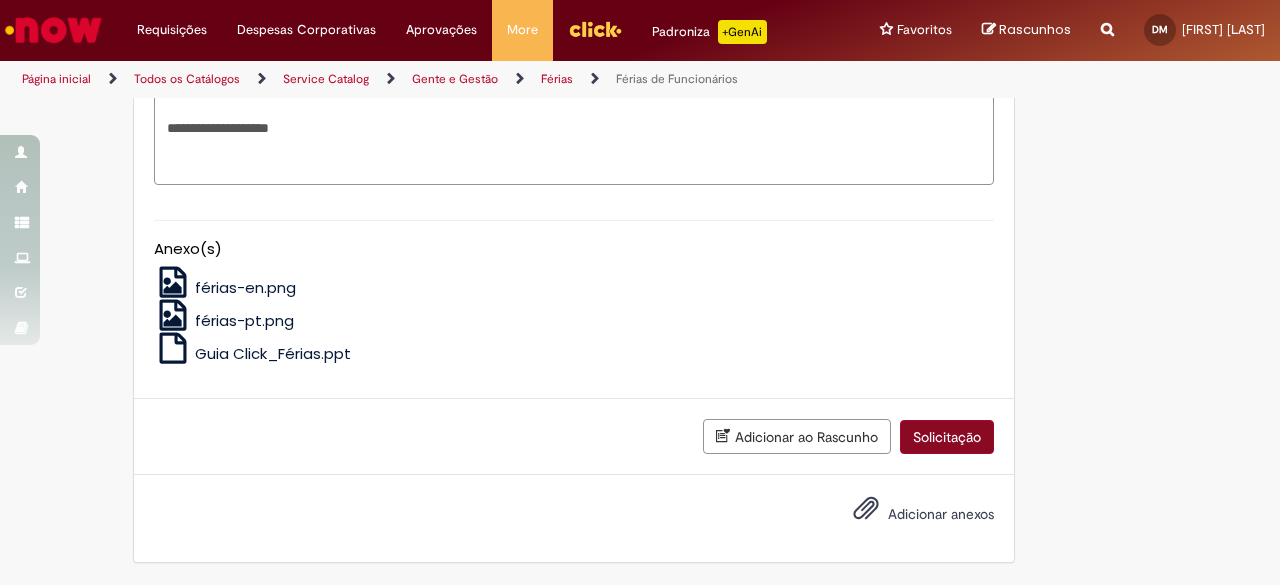 type on "**********" 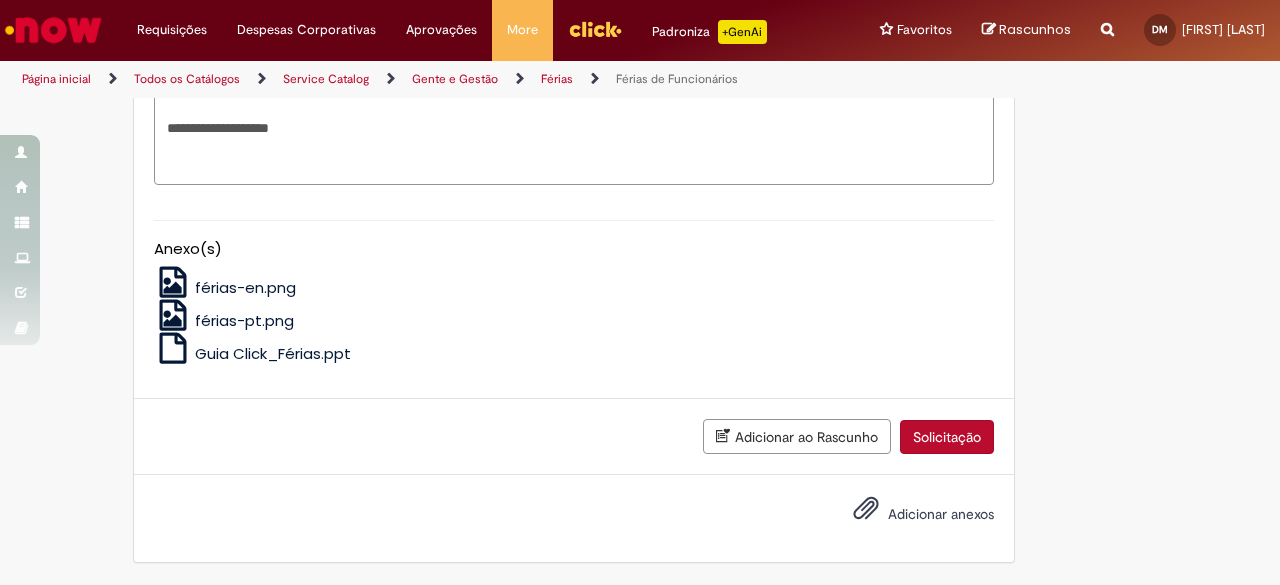 click on "Solicitação" at bounding box center [947, 437] 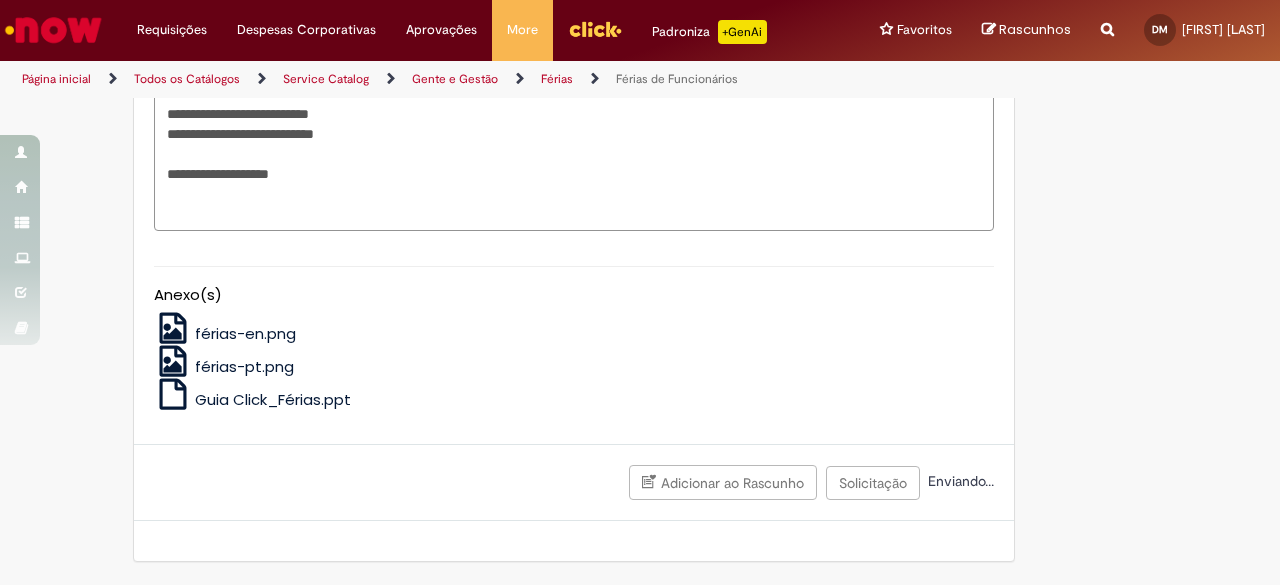 scroll, scrollTop: 1728, scrollLeft: 0, axis: vertical 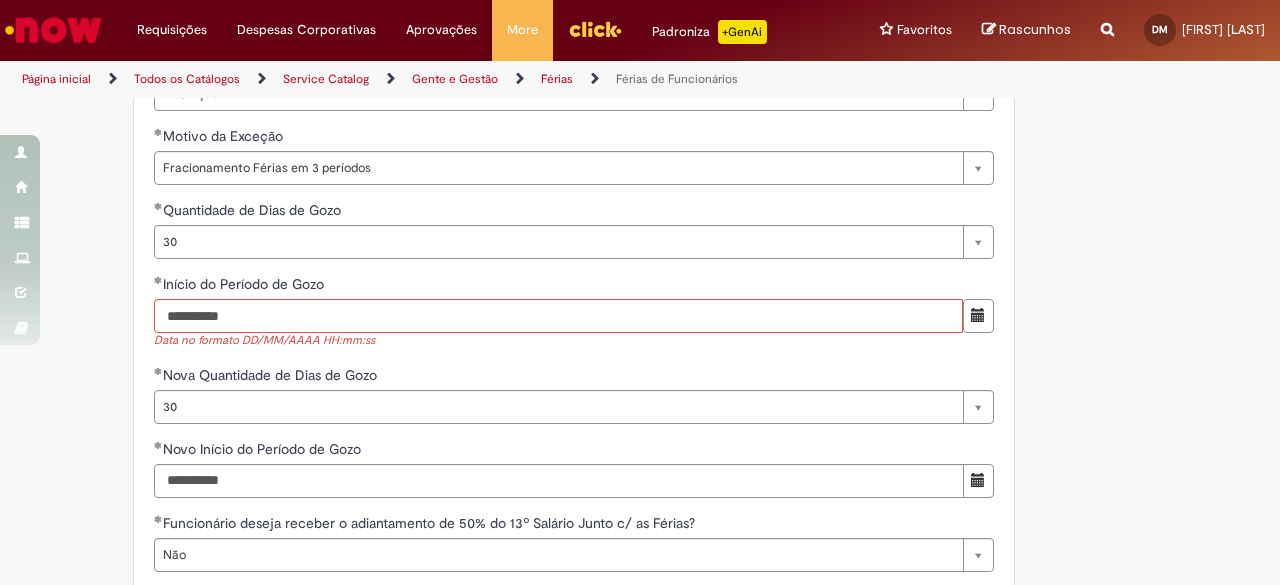 click on "**********" at bounding box center (558, 316) 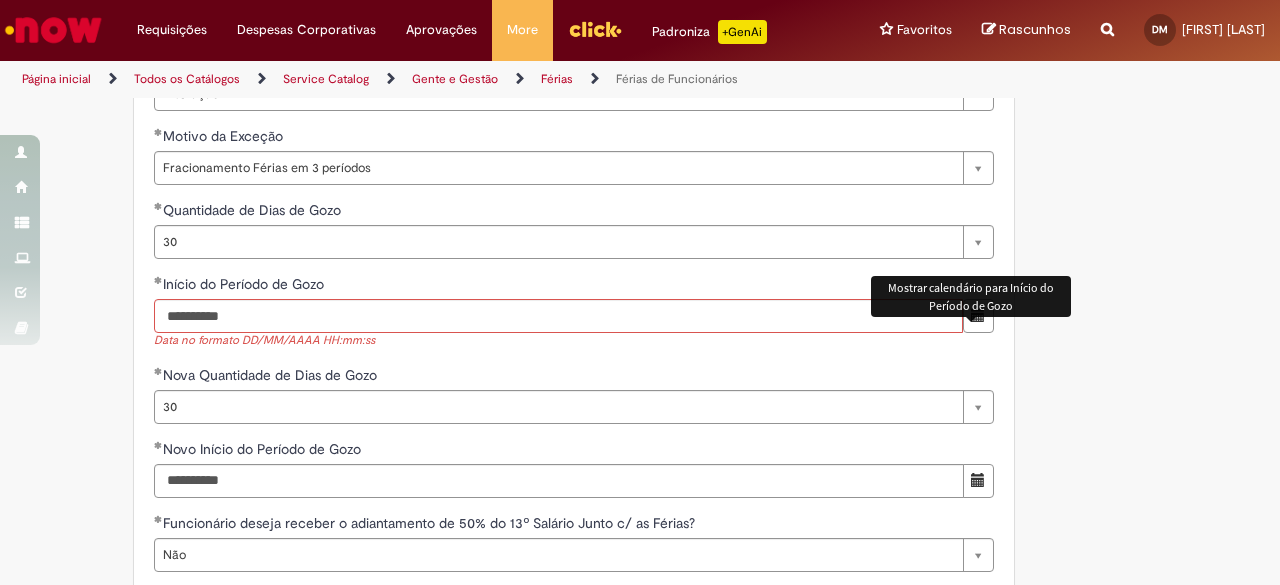 click at bounding box center [978, 316] 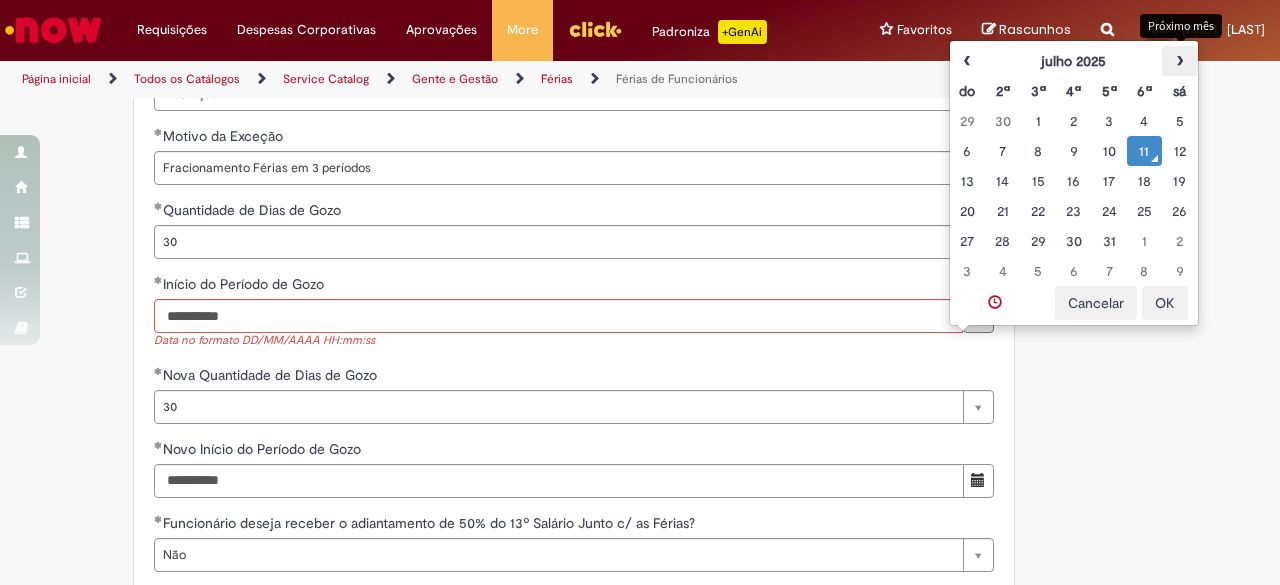 click on "›" at bounding box center (1179, 61) 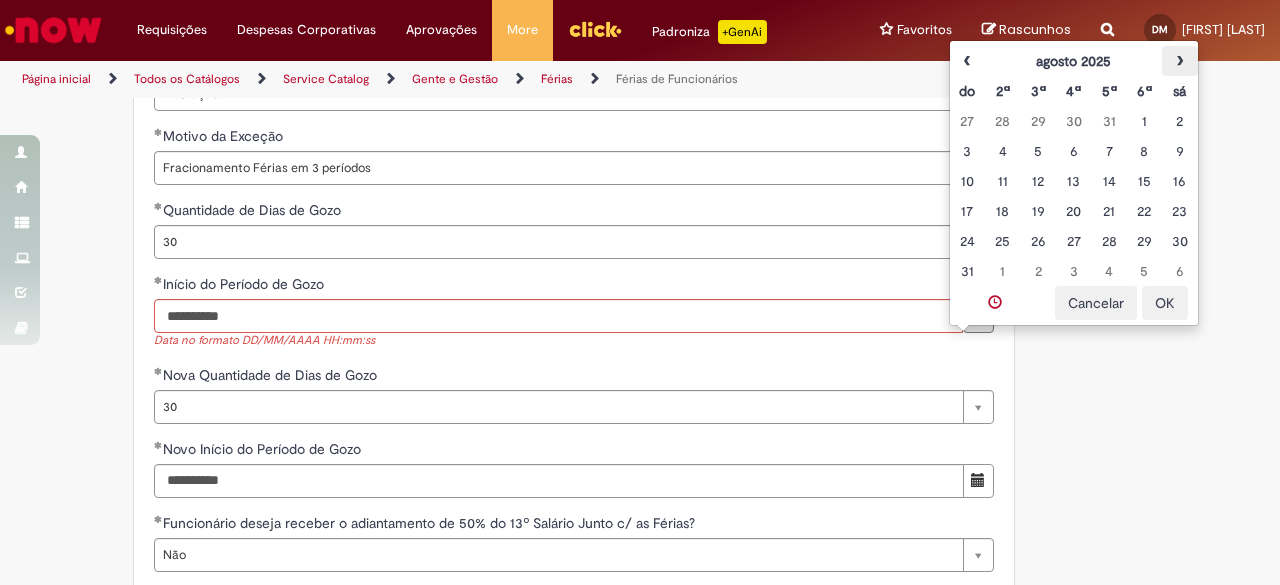 click on "›" at bounding box center (1179, 61) 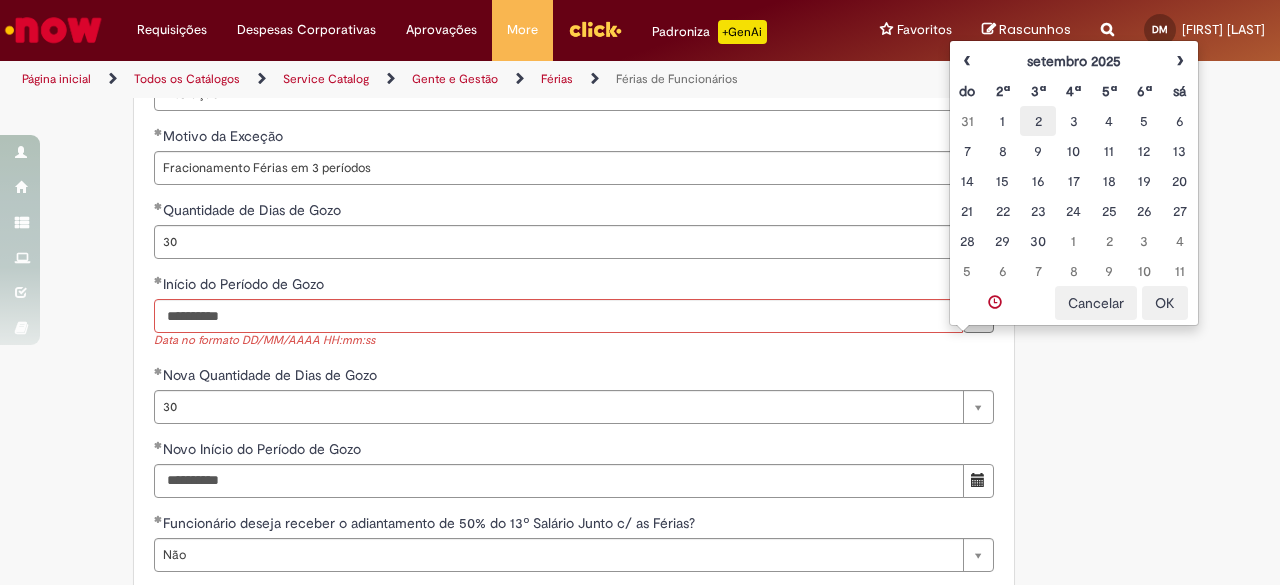 click on "2" at bounding box center [1037, 121] 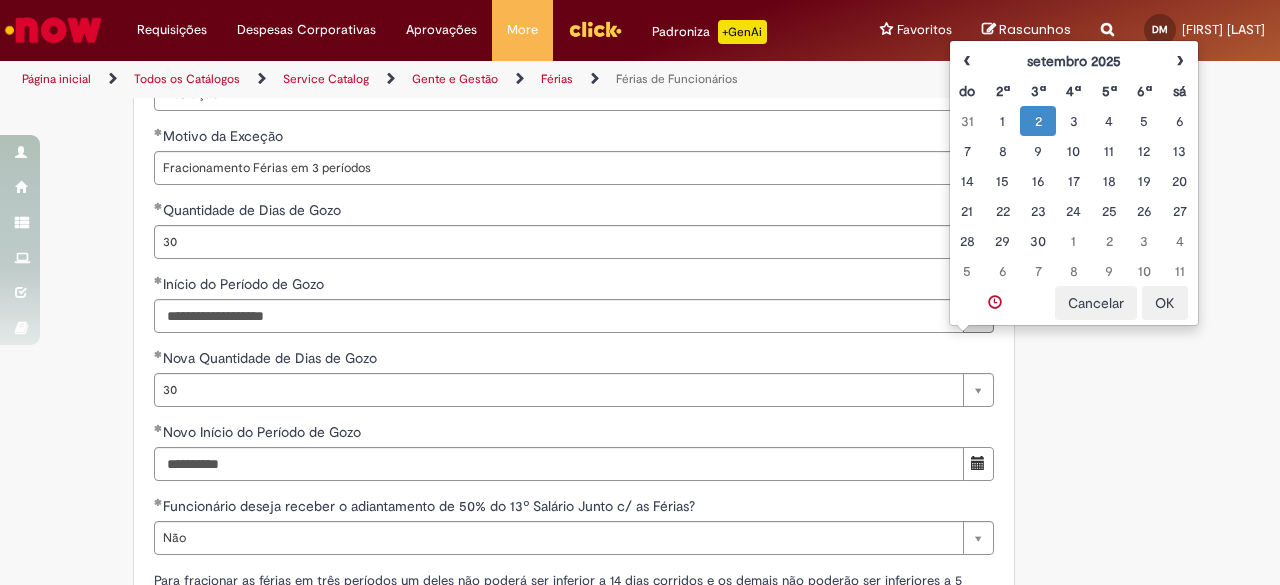 click on "Adicionar a Favoritos
Férias de Funcionários
Oferta destinada para esclarecimento de dúvidas e inclusões/exceções/cancelamentos de férias por exceções.
Utilize esta oferta:
Para ajustar, cancelar ou incluir férias com menos de 35 dias para o início;
Para fracionar suas férias em 03 períodos (se elegível);
Caso Click apresente alguma instabilidade no serviço de Férias que, mesmo após você abrir um  incidente  (e tiver evidência do número), não for corrigido por completo ou  em tempo de ajustar no próprio sistema;
> Para incluir, alterar ou cancelar Férias dentro do prazo de 35 dias de antecedência, é só acessar  Portal Click  > Você > Férias; > Para acessar a Diretriz de Férias, basta  clicar aqui
> Ficou com dúvidas sobre Férias via Termo? É só acessar a   FAQ – Fluxo de alteração de férias por exceção no Click Dúvidas Trabalhistas ." at bounding box center [640, 218] 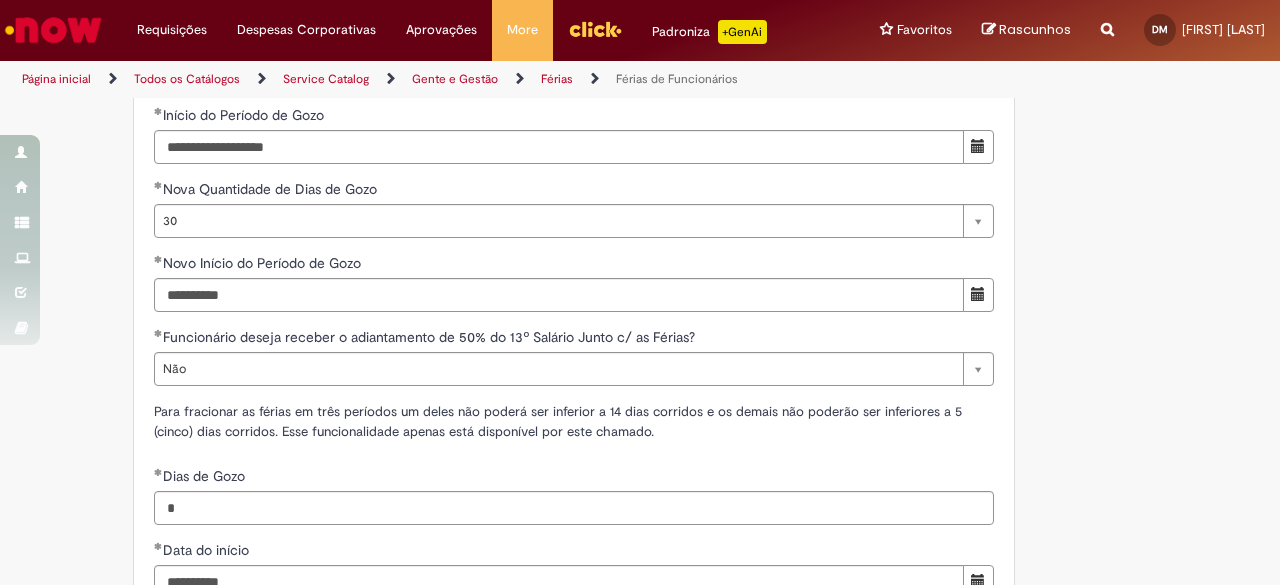 scroll, scrollTop: 1928, scrollLeft: 0, axis: vertical 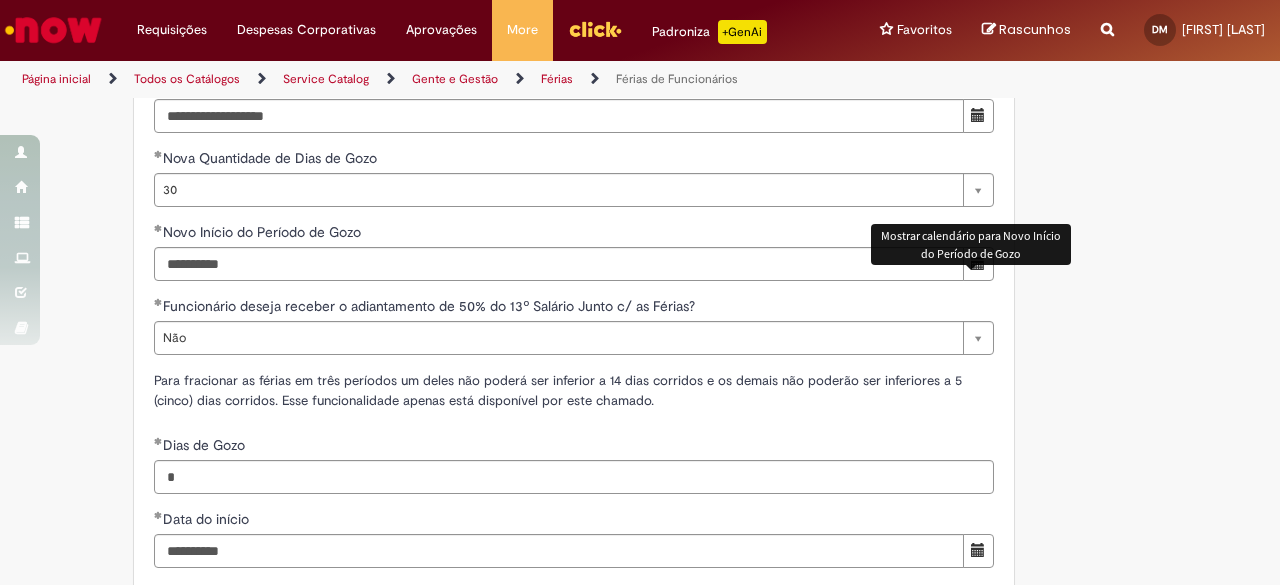 click at bounding box center (978, 264) 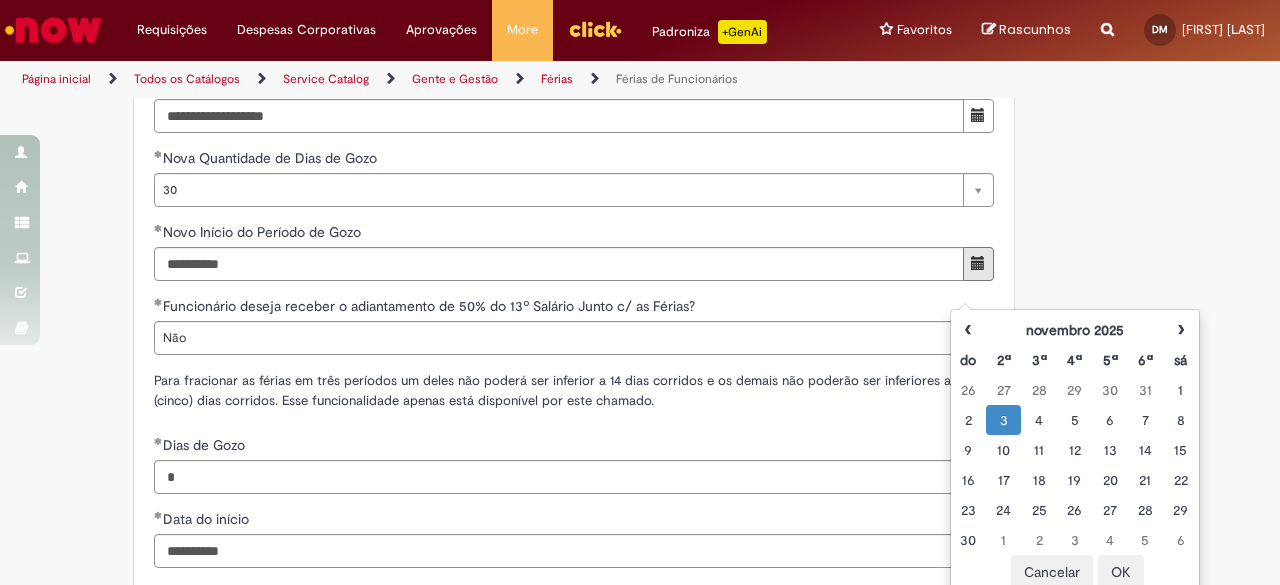 click on "3" at bounding box center (1003, 420) 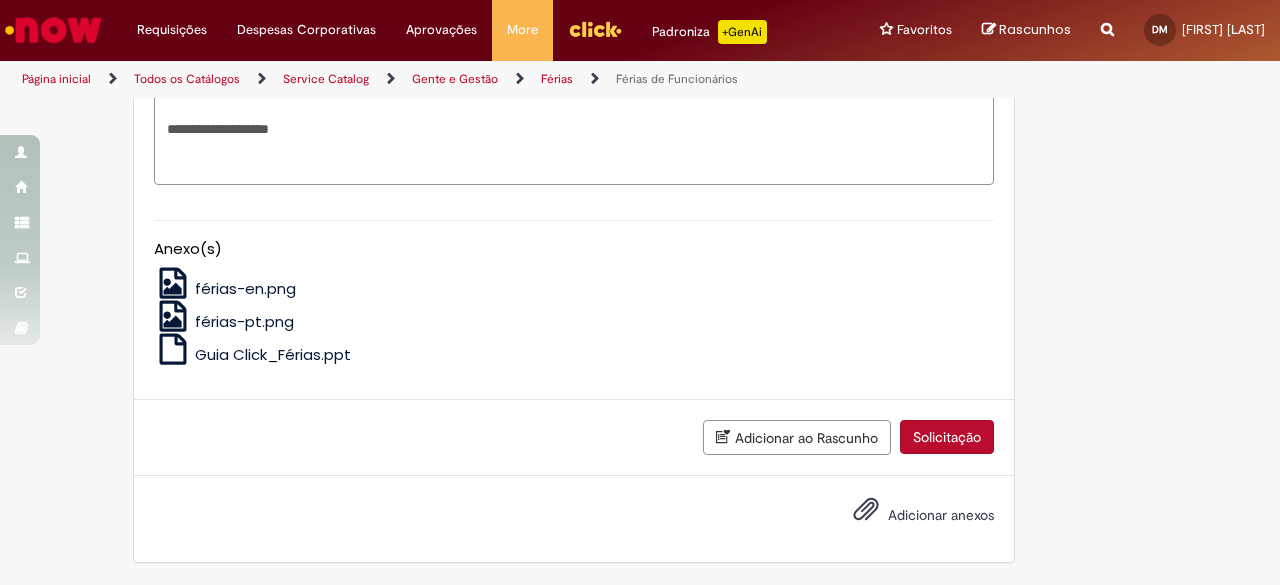 click on "Solicitação" at bounding box center (947, 437) 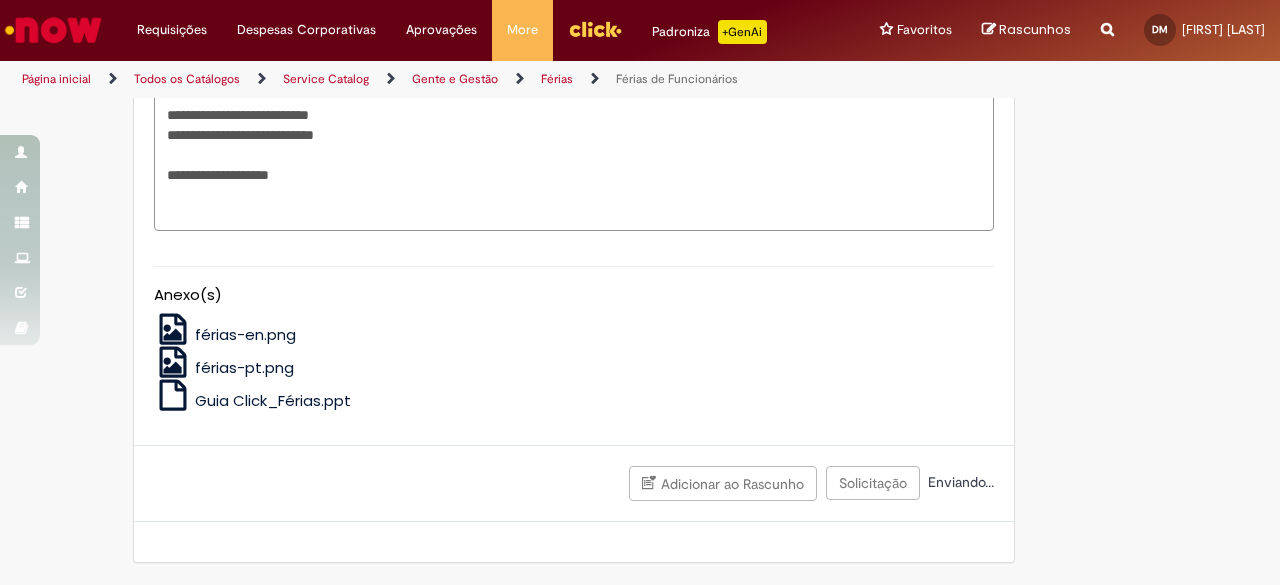 scroll, scrollTop: 3184, scrollLeft: 0, axis: vertical 